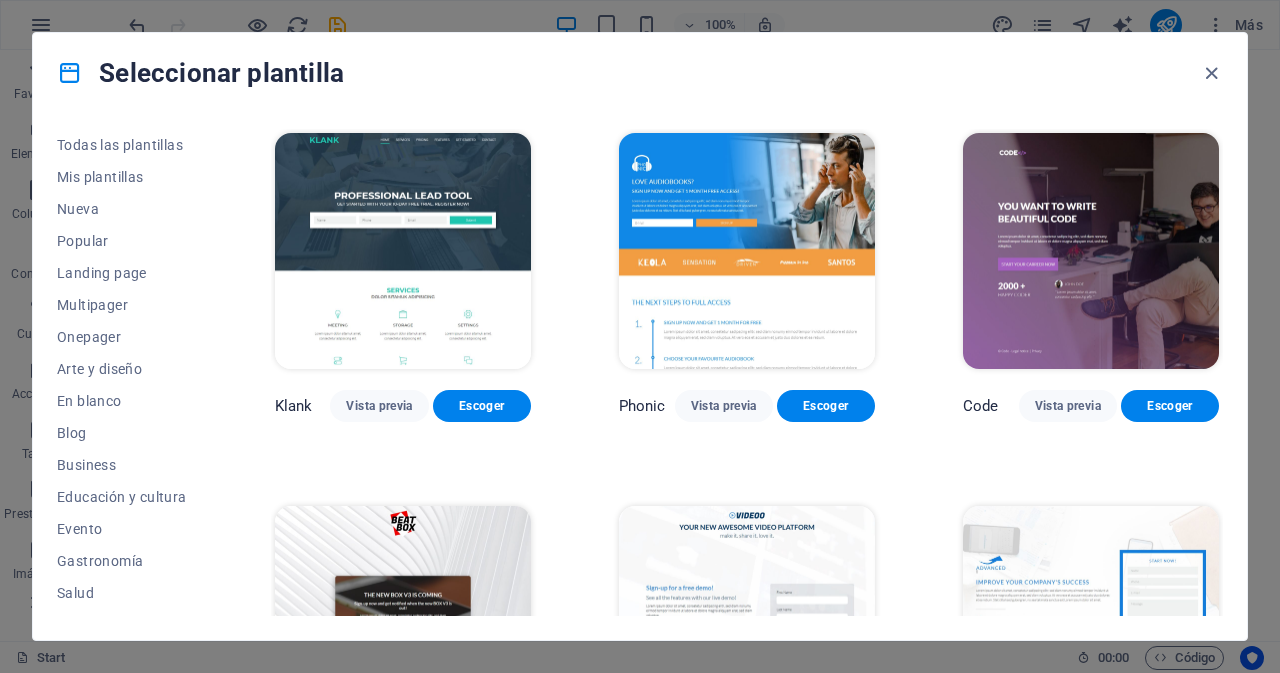 scroll, scrollTop: 0, scrollLeft: 0, axis: both 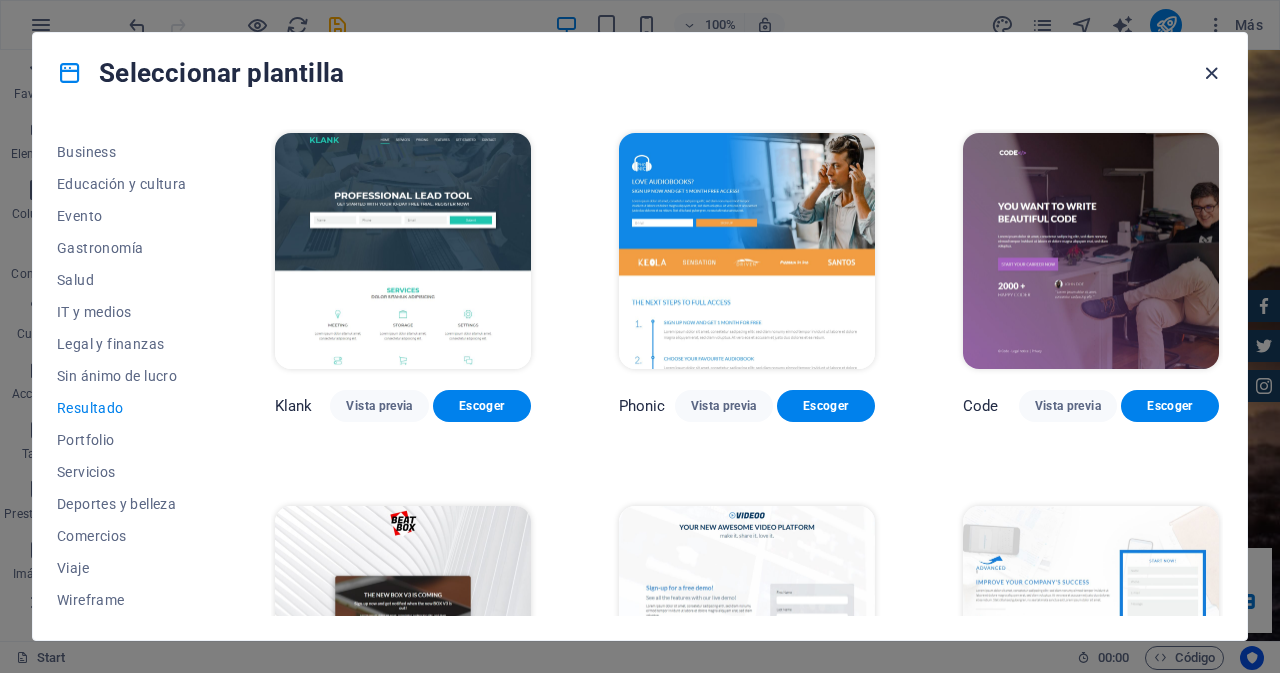 drag, startPoint x: 1211, startPoint y: 74, endPoint x: 988, endPoint y: 23, distance: 228.7575 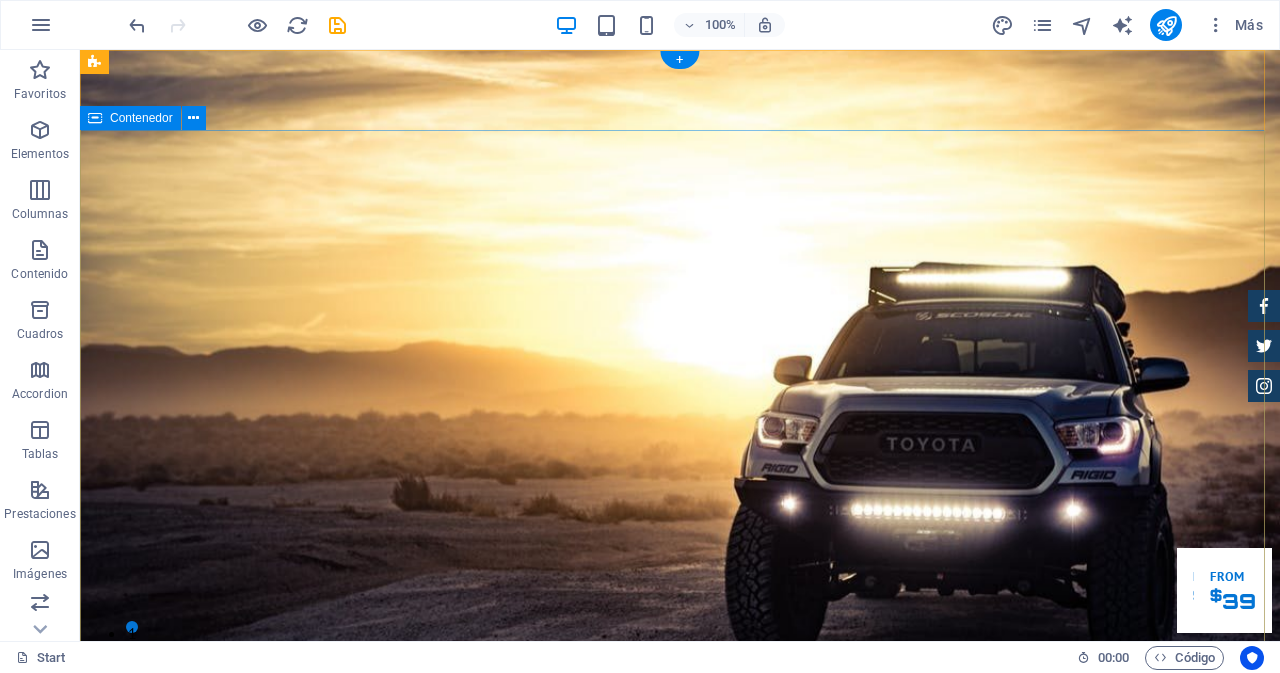 click on "UNA SOLUCION PARA EL CONTROL DE TU FLOTA Entendemos lo importante que es poder tener el control de tus activos, por eso te ofrecemos una herramienta que se ajusta a tus necesidades.   Our Inventory   Make an appointment" at bounding box center (680, 1233) 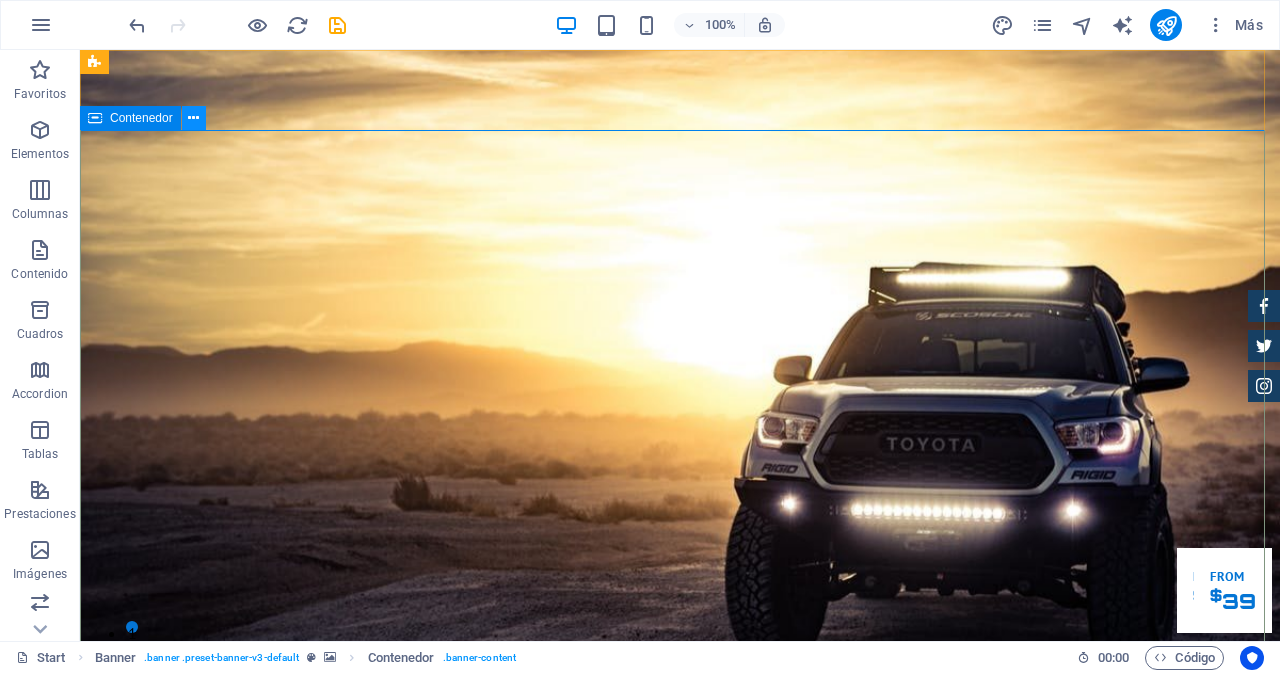 click at bounding box center [193, 118] 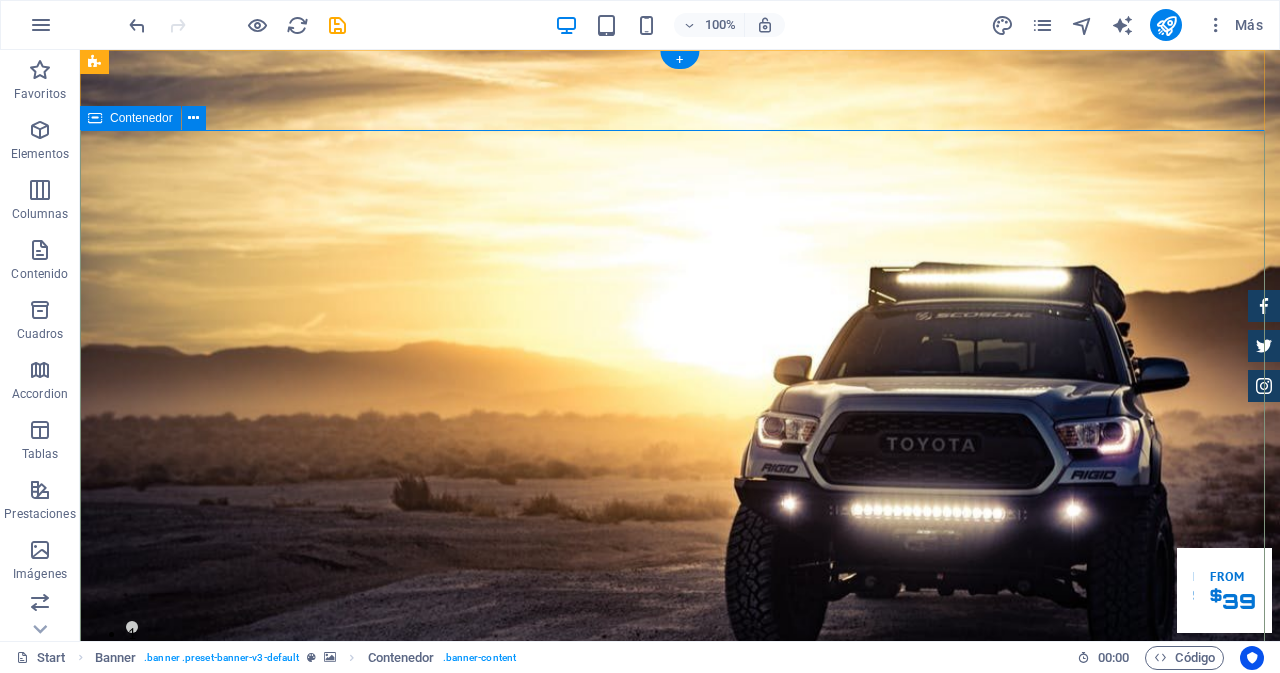 click on "UNA SOLUCION PARA EL CONTROL DE TU FLOTA Entendemos lo importante que es poder tener el control de tus activos, por eso te ofrecemos una herramienta que se ajusta a tus necesidades.   Our Inventory   Make an appointment" at bounding box center (680, 1233) 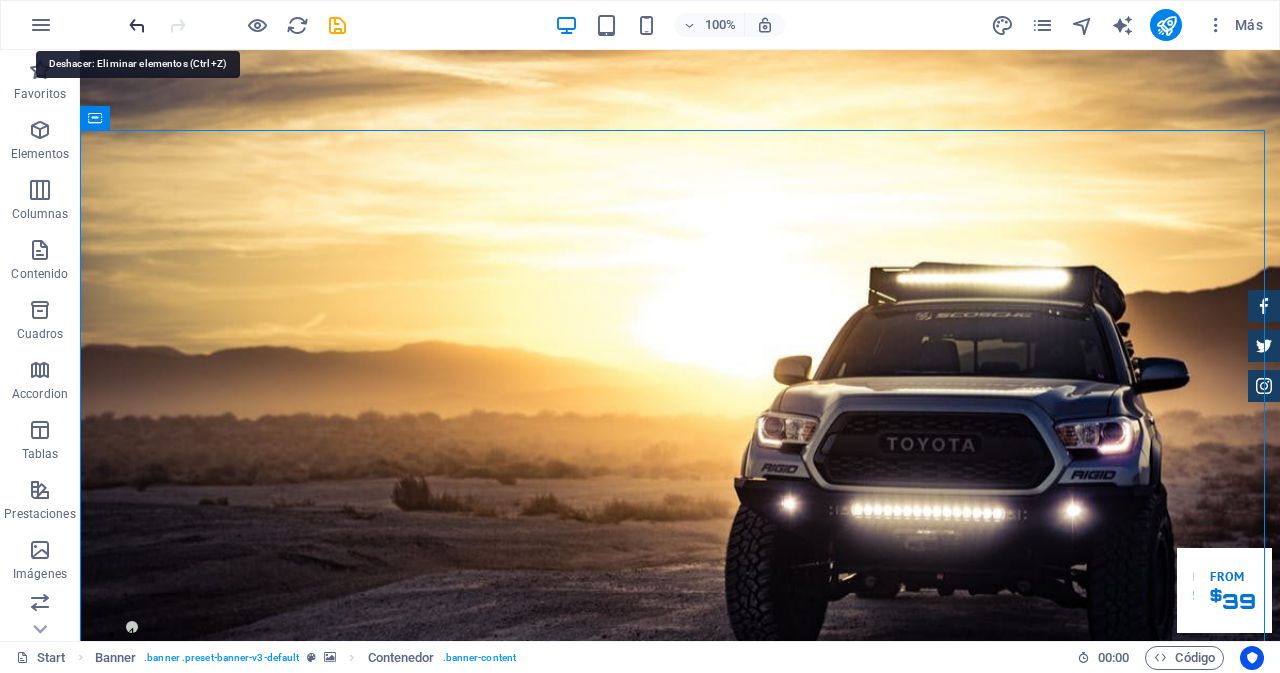 click at bounding box center [137, 25] 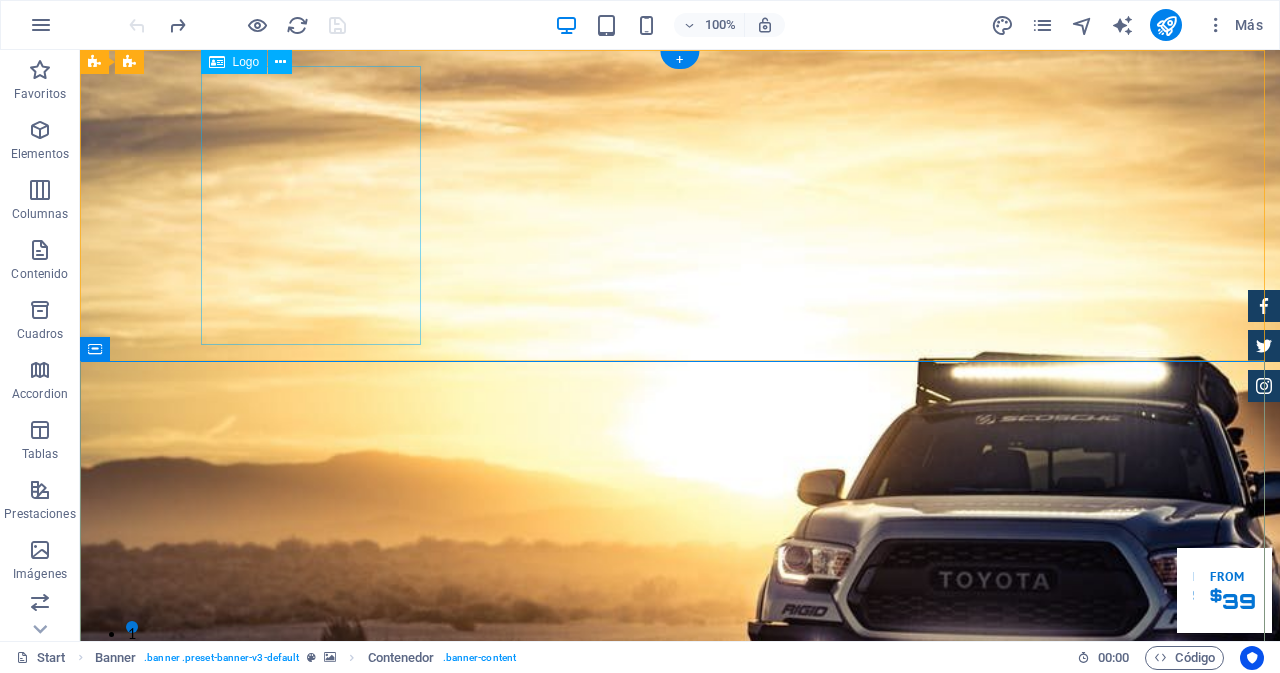 click at bounding box center (680, 1207) 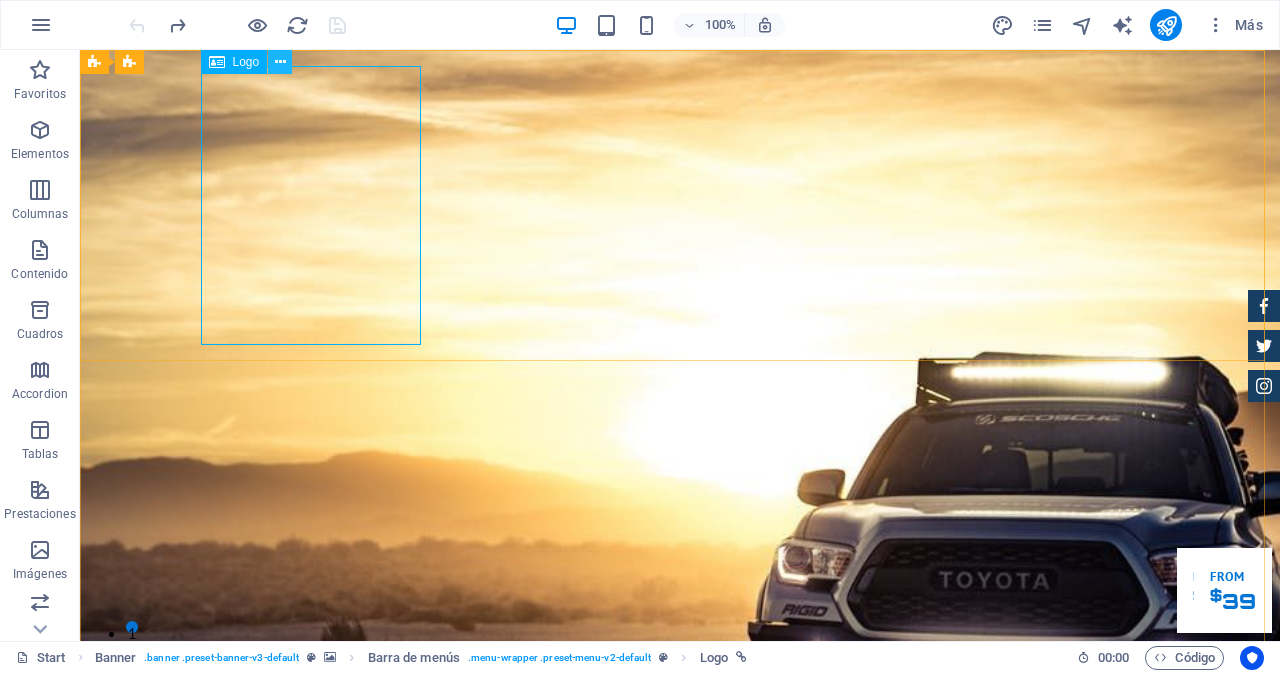 click at bounding box center [280, 62] 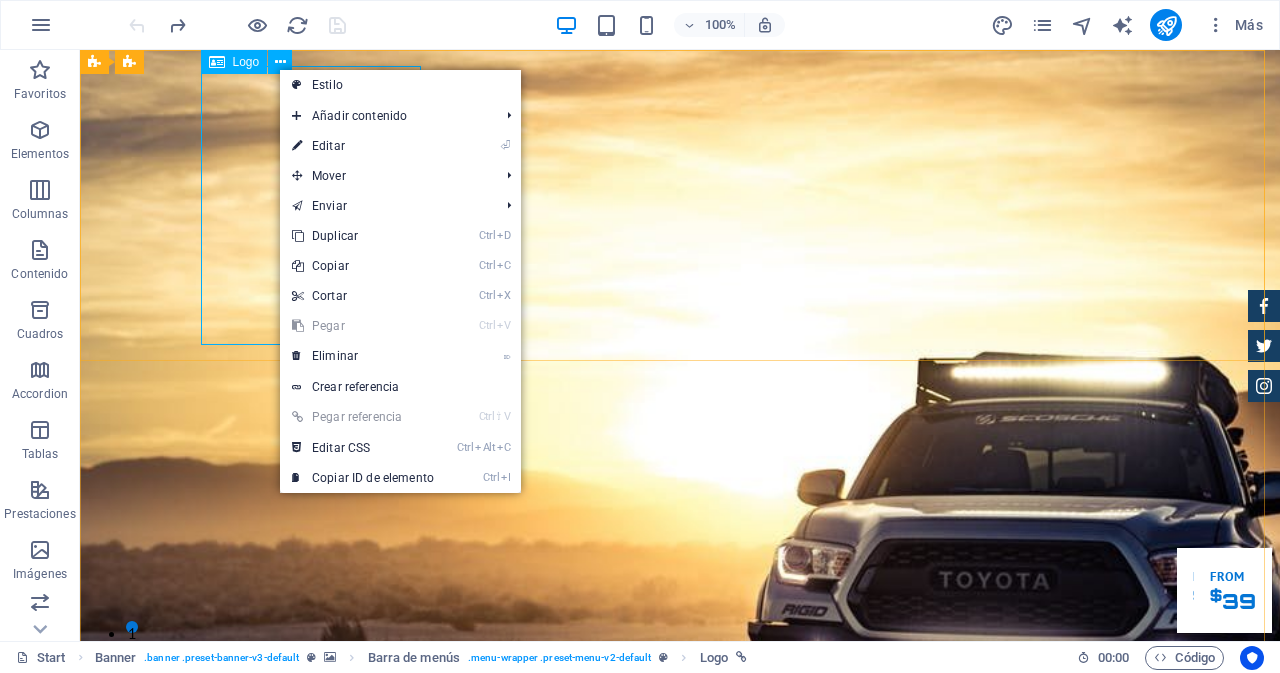 click on "Logo" at bounding box center (246, 62) 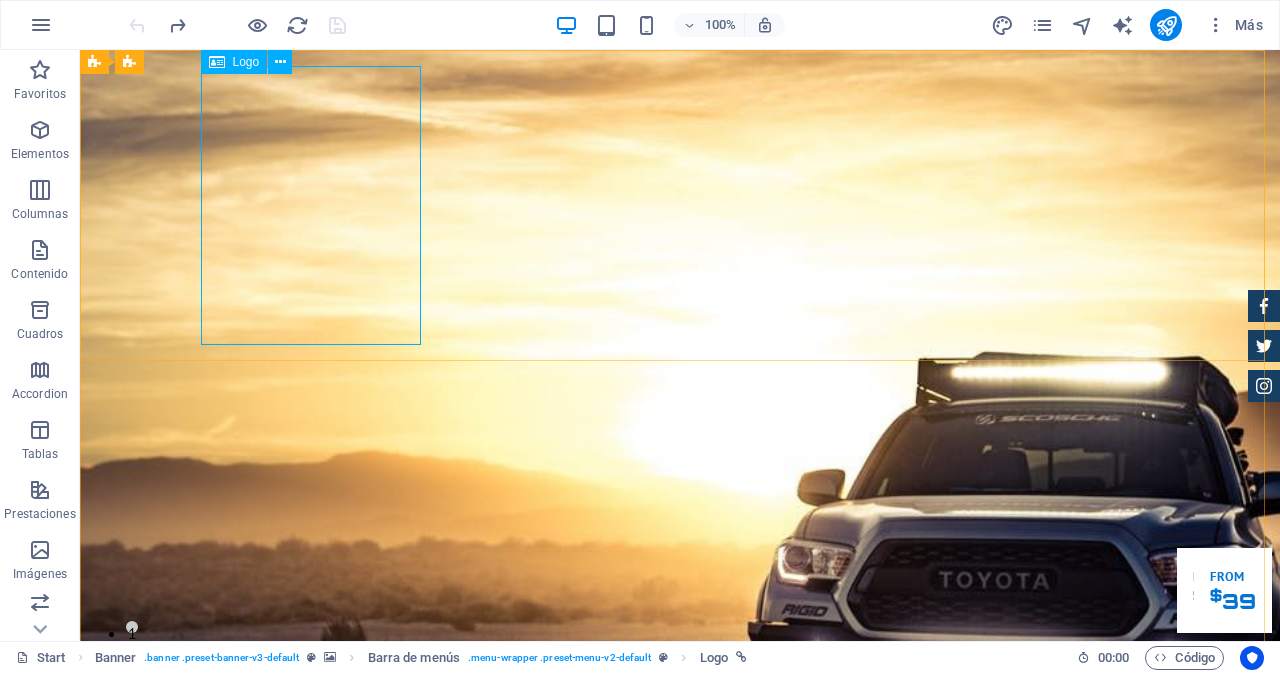 click at bounding box center [217, 62] 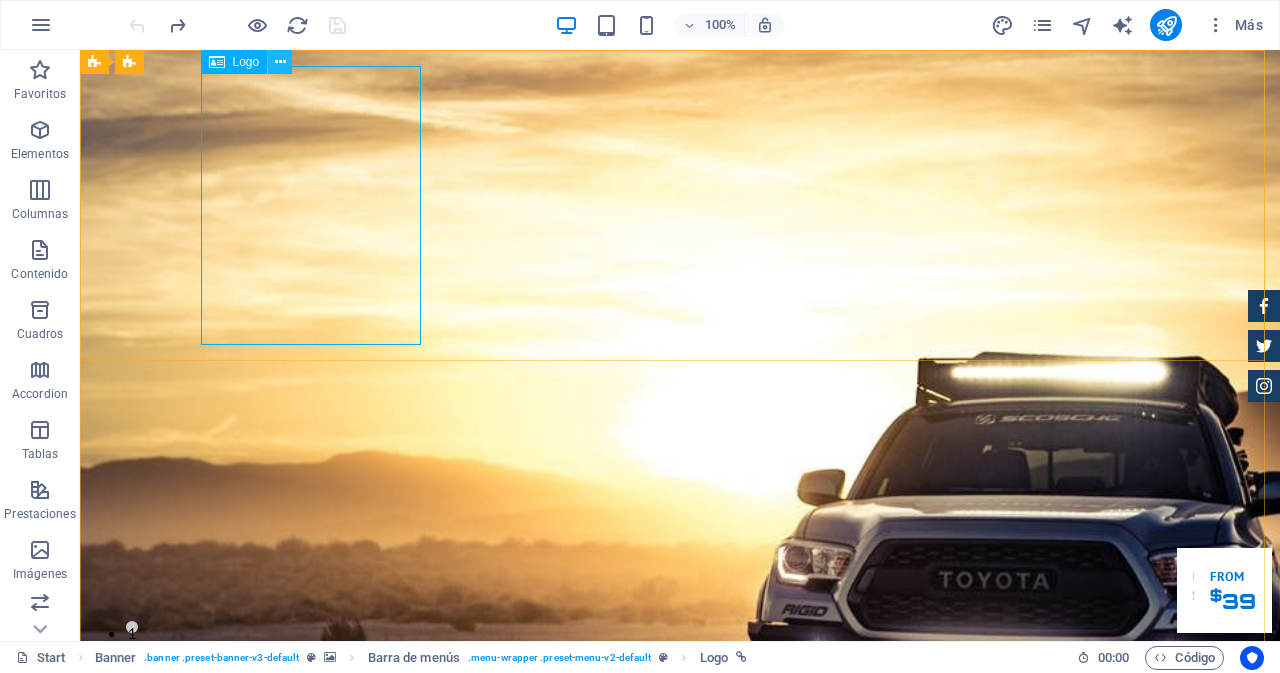 click at bounding box center [280, 62] 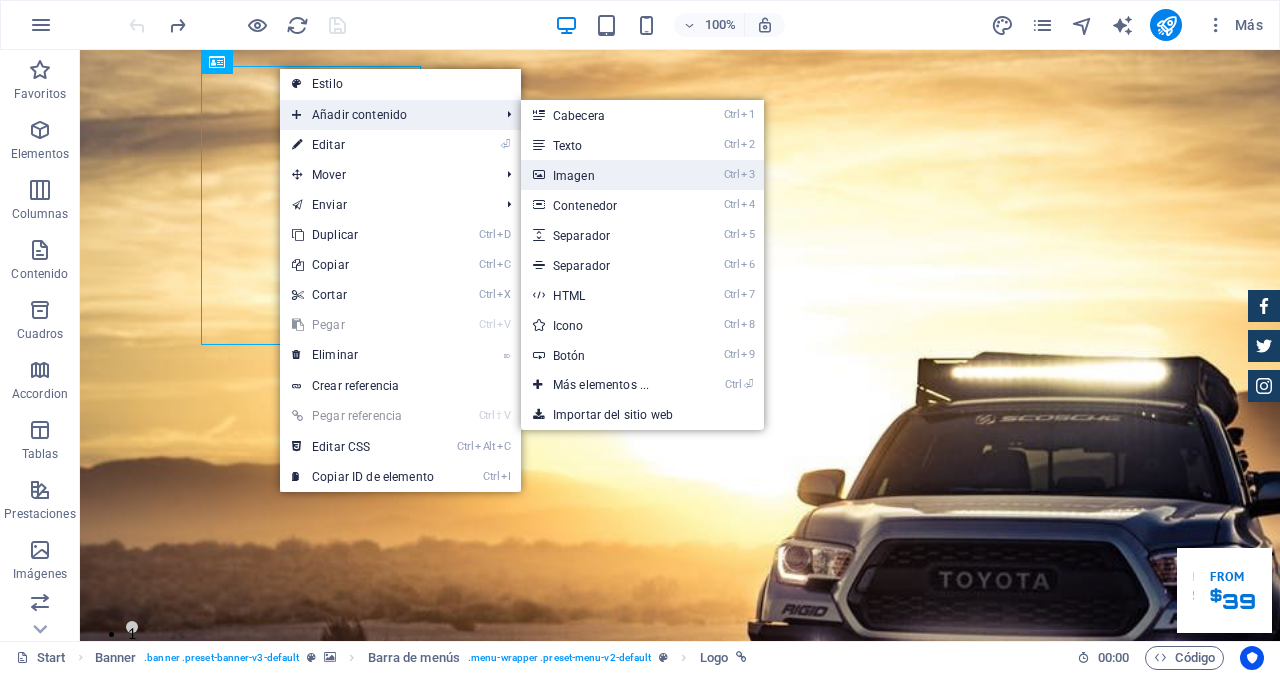 click on "Ctrl 3  Imagen" at bounding box center (605, 175) 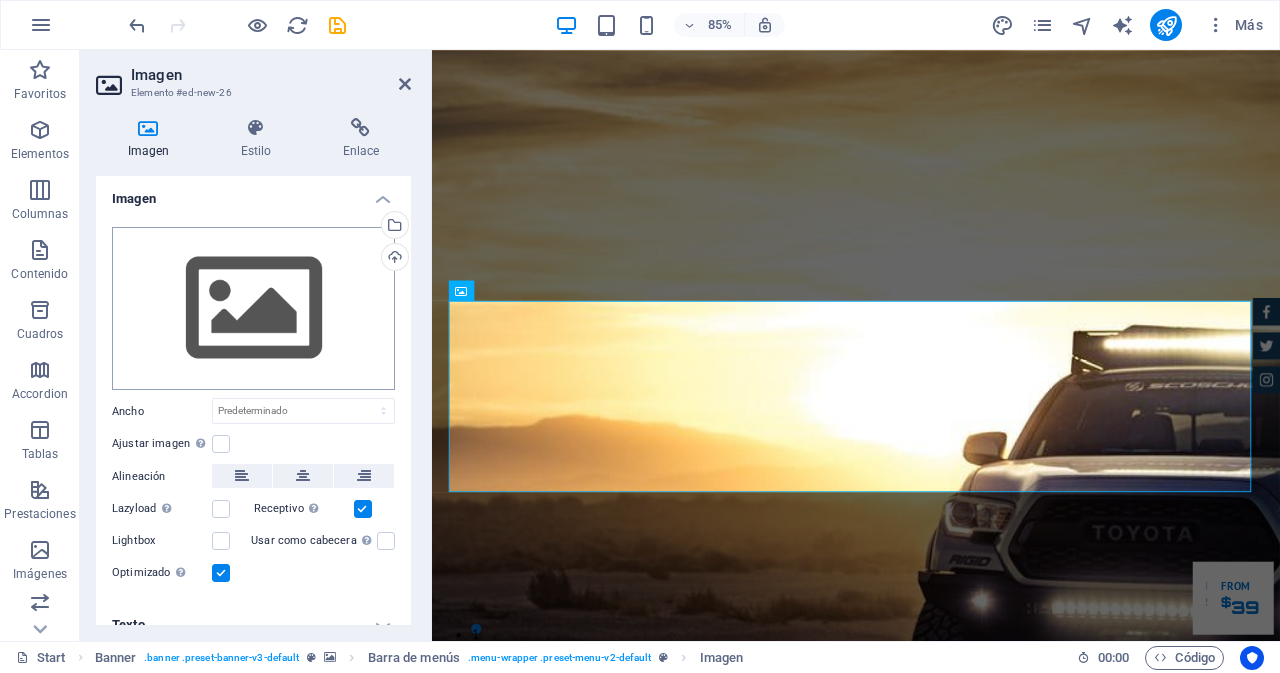 scroll, scrollTop: 0, scrollLeft: 0, axis: both 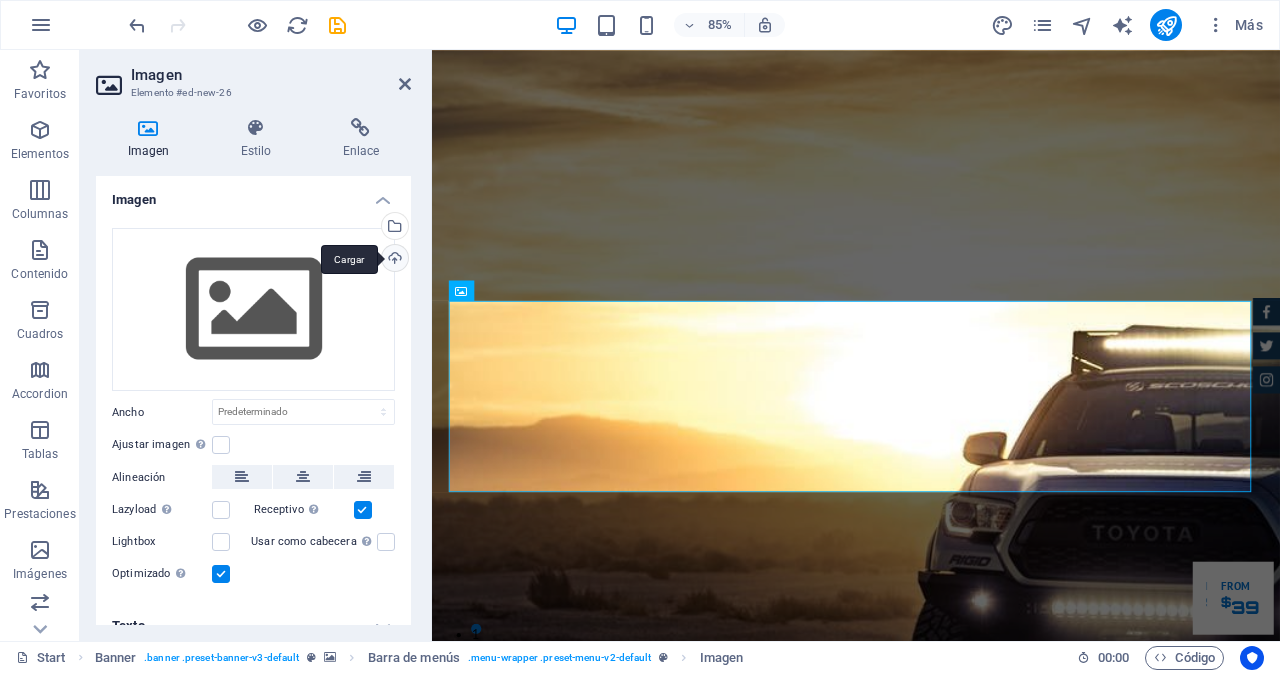 click on "Cargar" at bounding box center (393, 260) 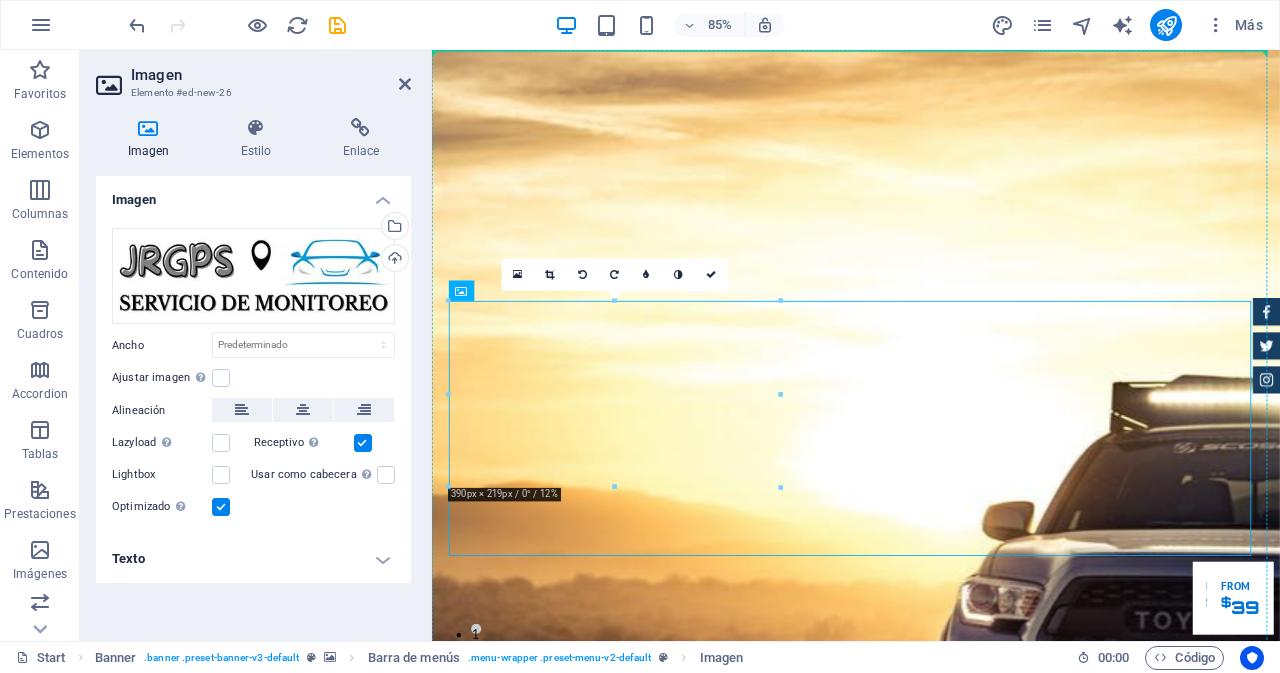 drag, startPoint x: 737, startPoint y: 337, endPoint x: 744, endPoint y: 279, distance: 58.420887 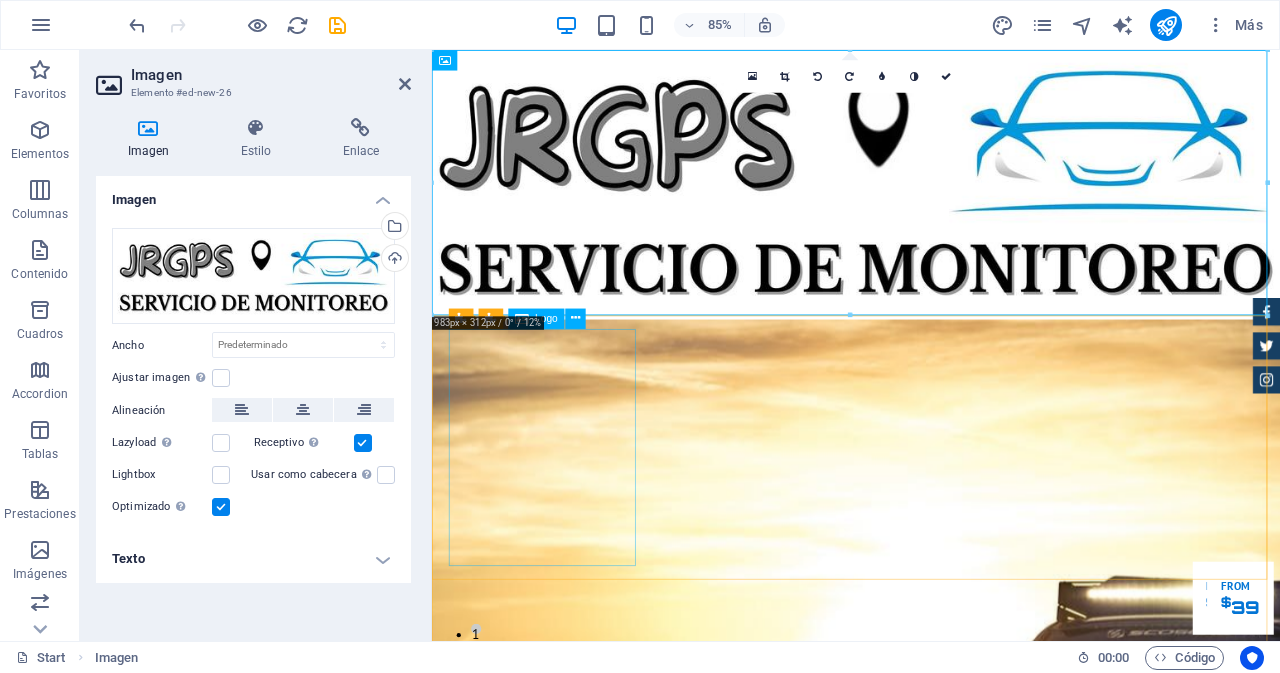 click at bounding box center (931, 1524) 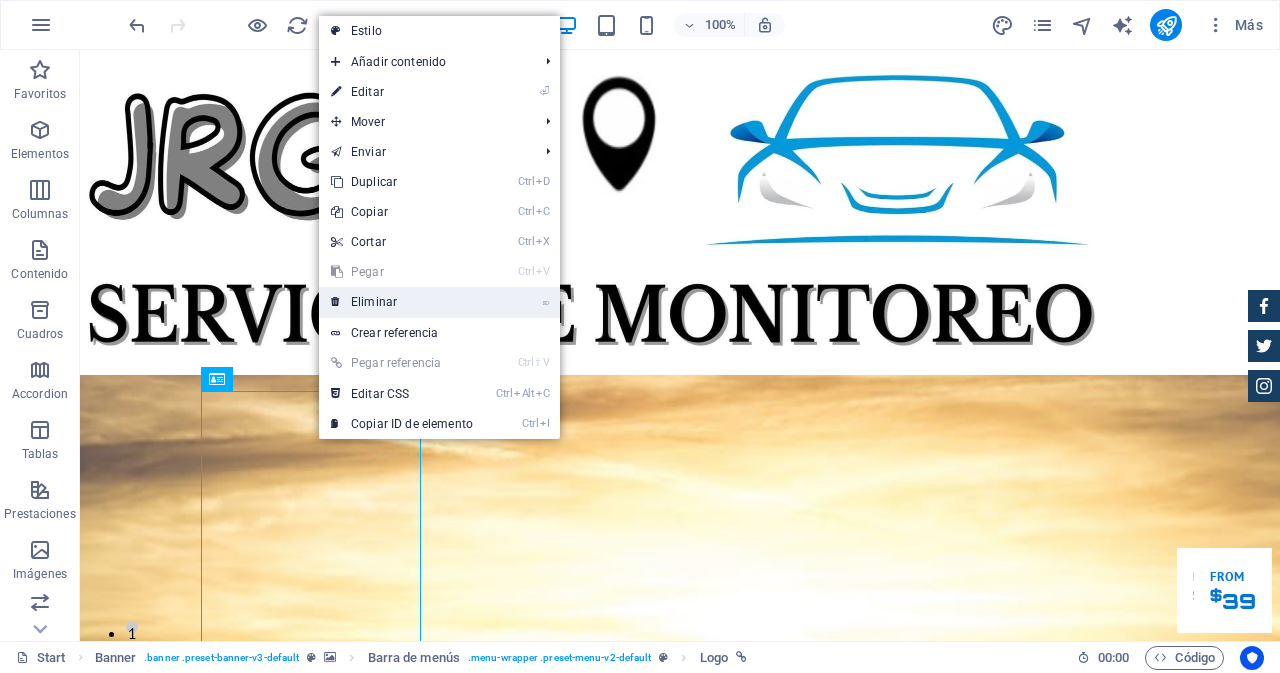 drag, startPoint x: 373, startPoint y: 305, endPoint x: 289, endPoint y: 268, distance: 91.787796 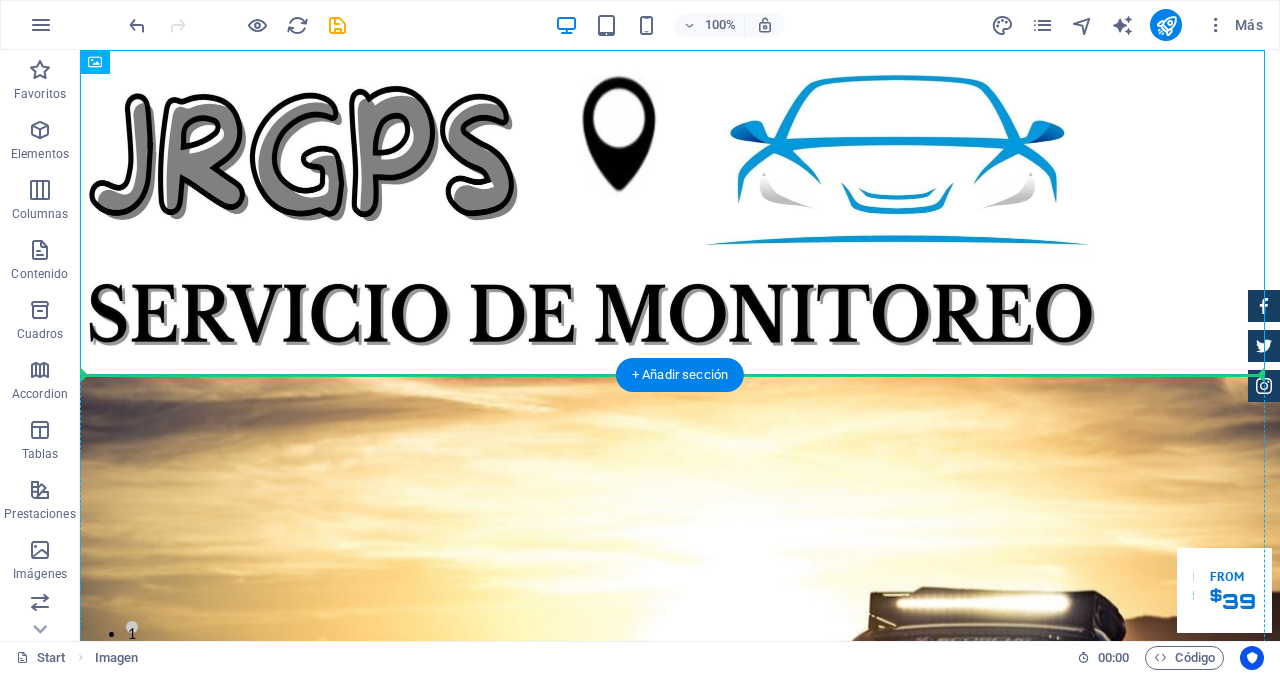drag, startPoint x: 595, startPoint y: 312, endPoint x: 696, endPoint y: 424, distance: 150.81445 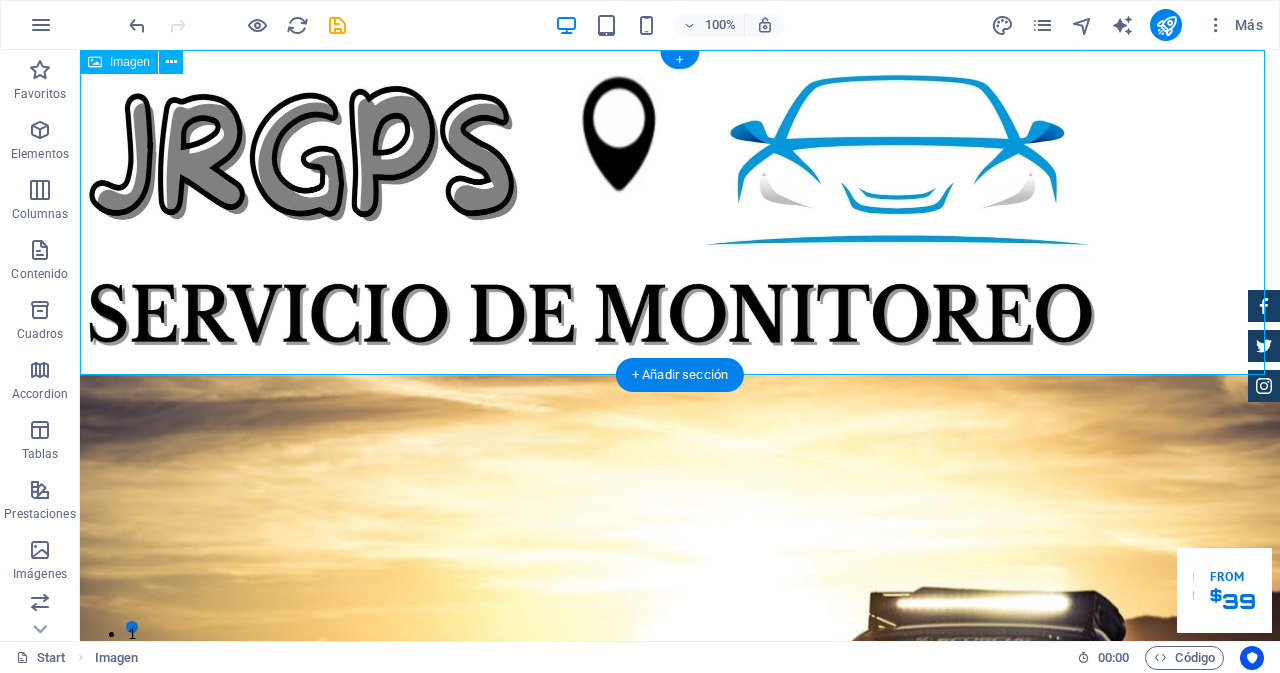 click at bounding box center (680, 212) 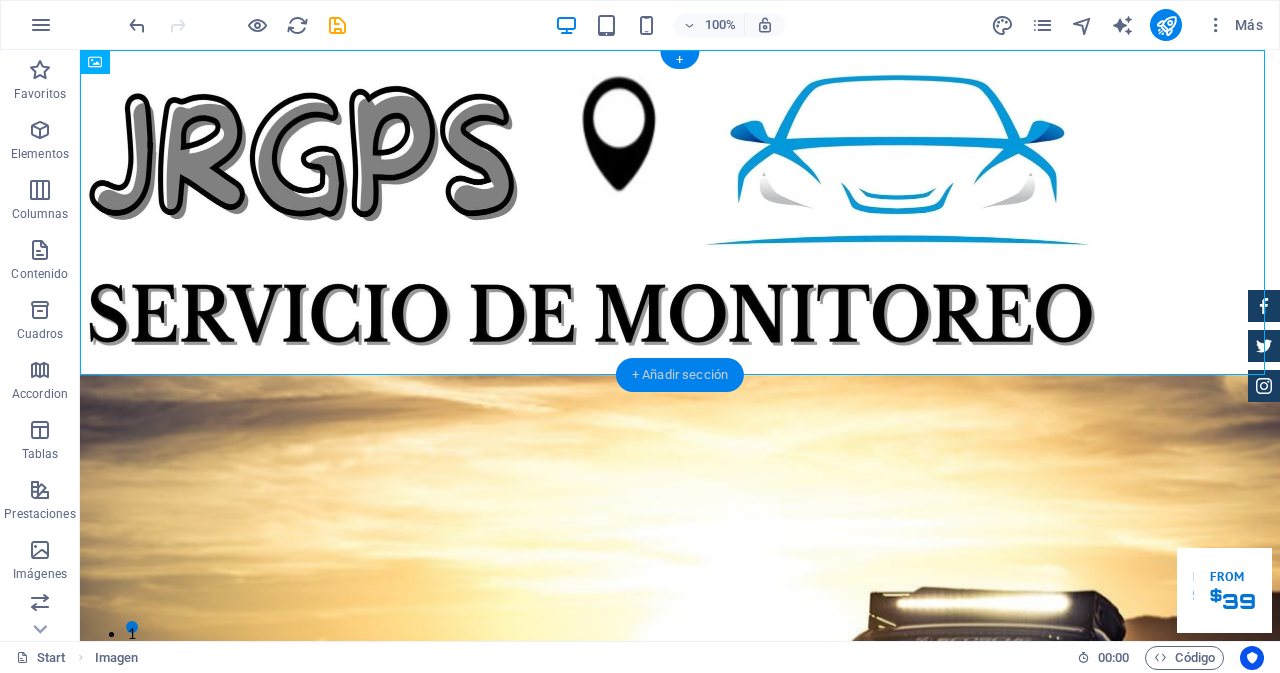 drag, startPoint x: 664, startPoint y: 367, endPoint x: 22, endPoint y: 419, distance: 644.1025 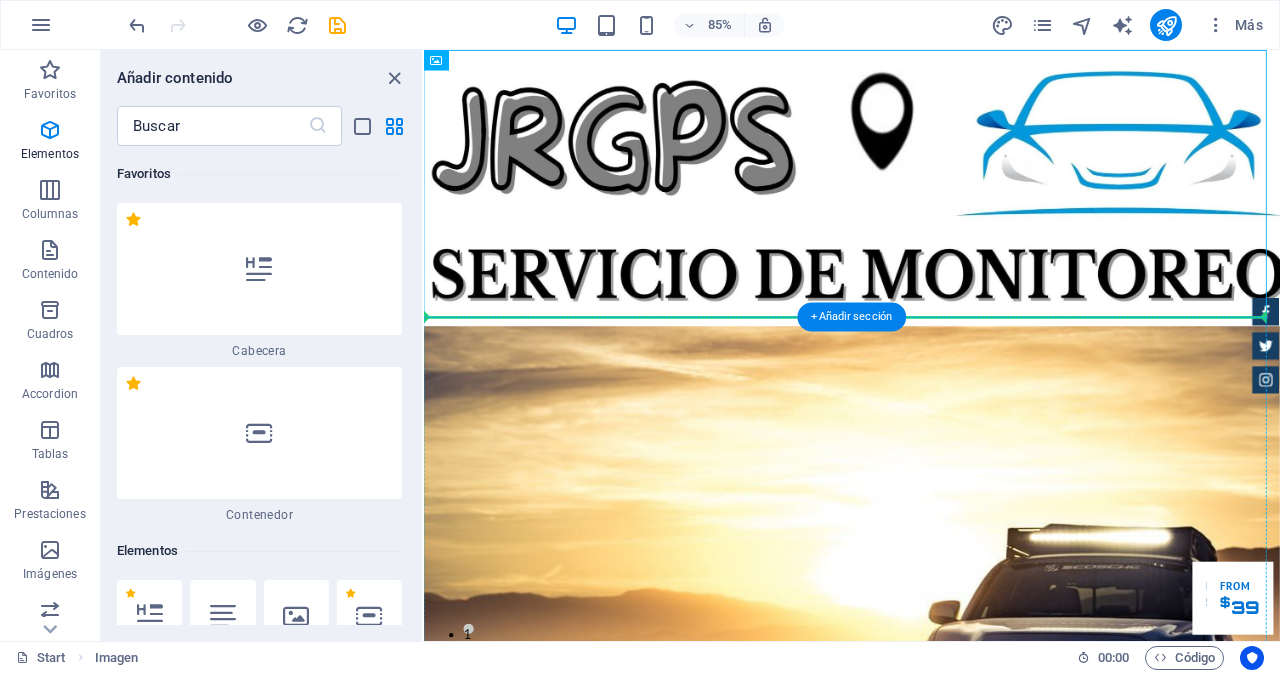 drag, startPoint x: 749, startPoint y: 458, endPoint x: 669, endPoint y: 412, distance: 92.28217 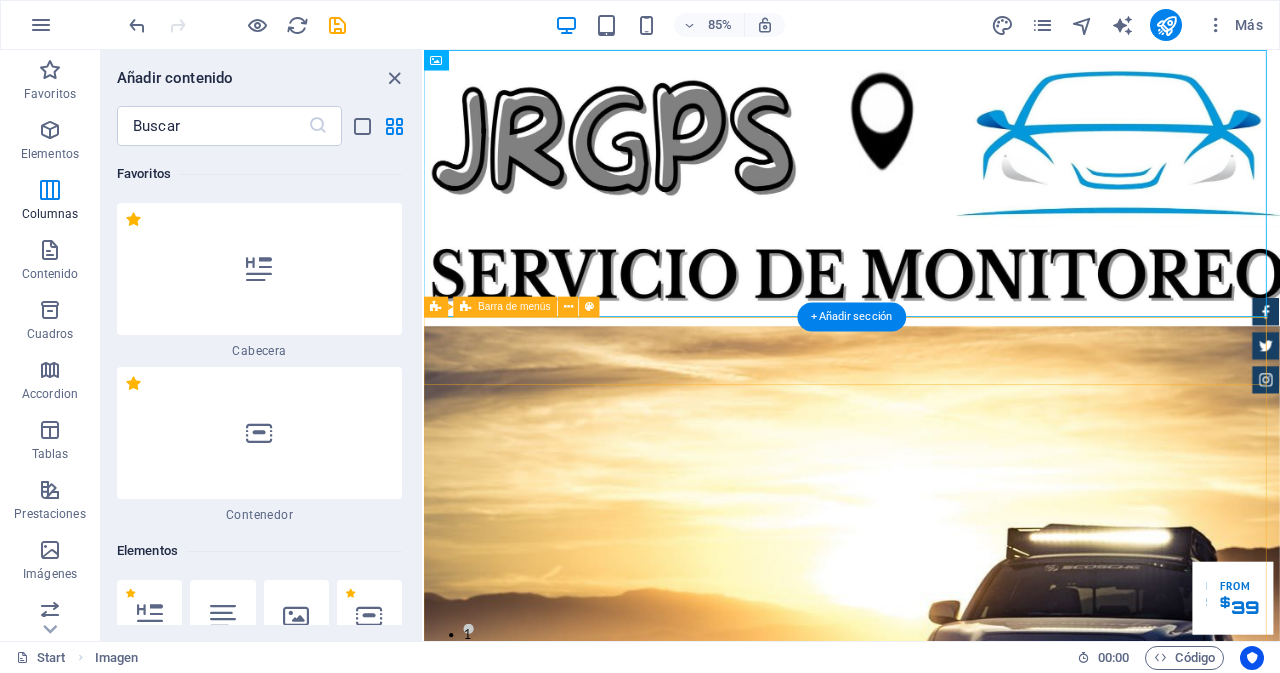 scroll, scrollTop: 6251, scrollLeft: 0, axis: vertical 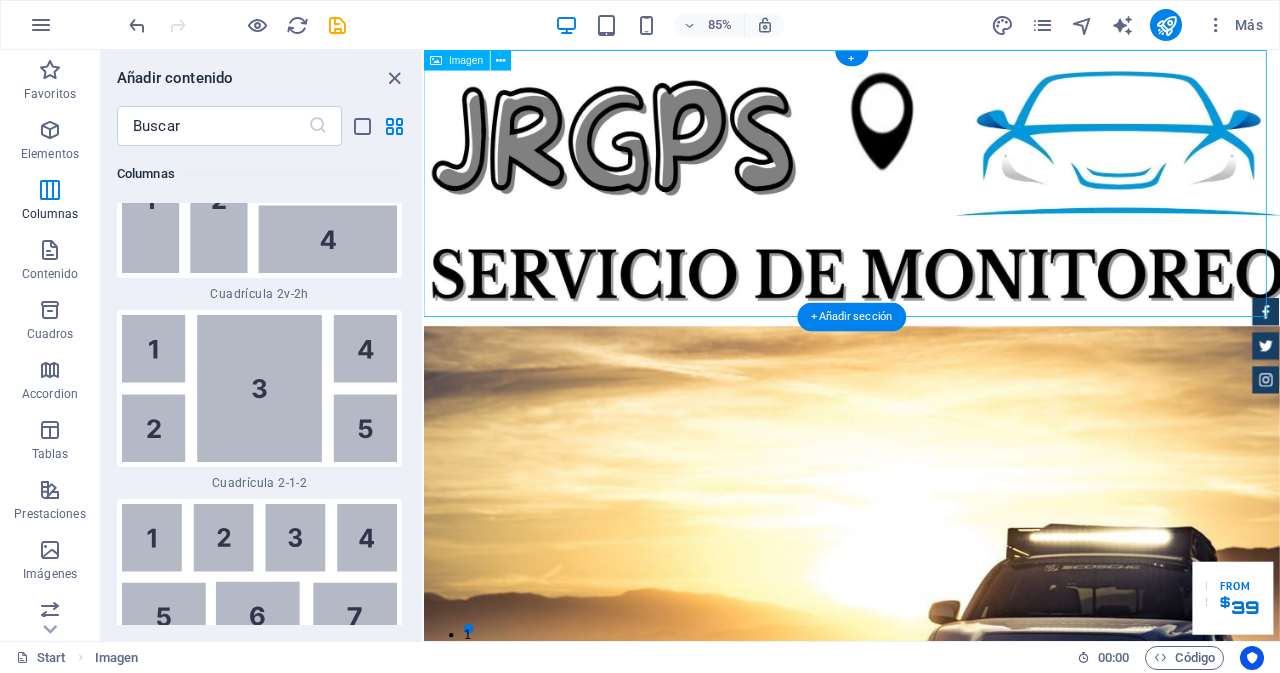 drag, startPoint x: 1274, startPoint y: 103, endPoint x: 939, endPoint y: 122, distance: 335.53836 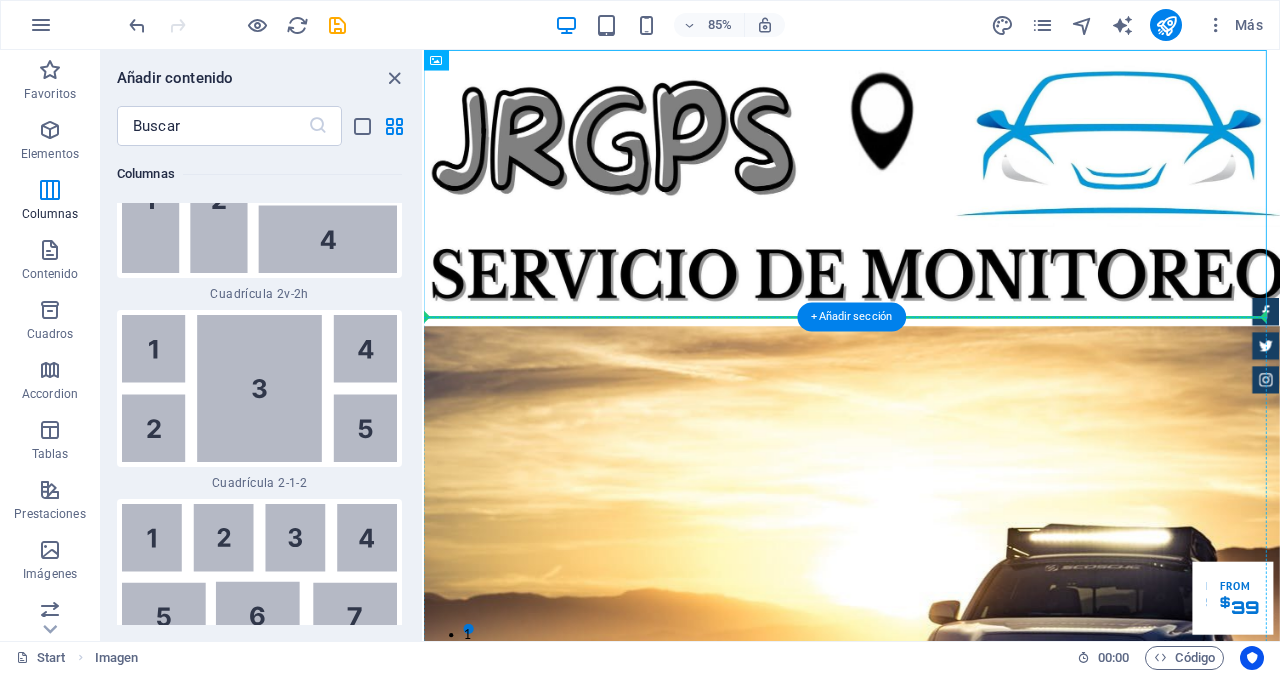 drag, startPoint x: 879, startPoint y: 241, endPoint x: 639, endPoint y: 244, distance: 240.01875 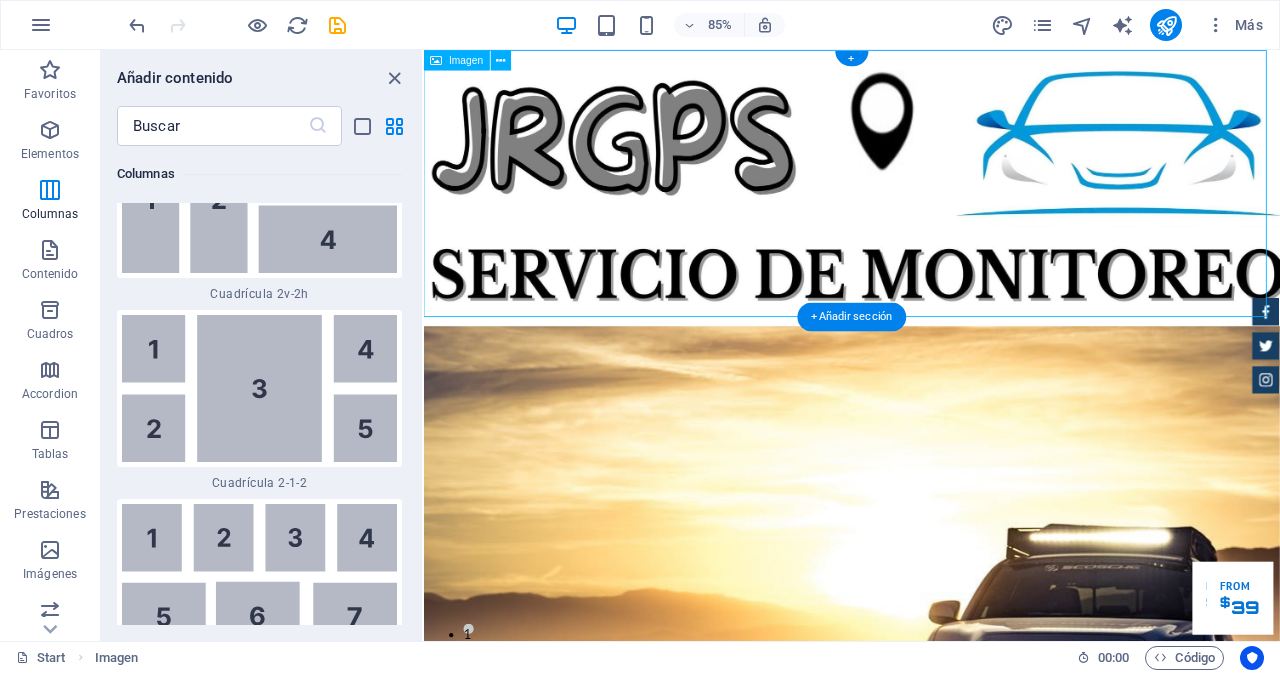 click at bounding box center [927, 212] 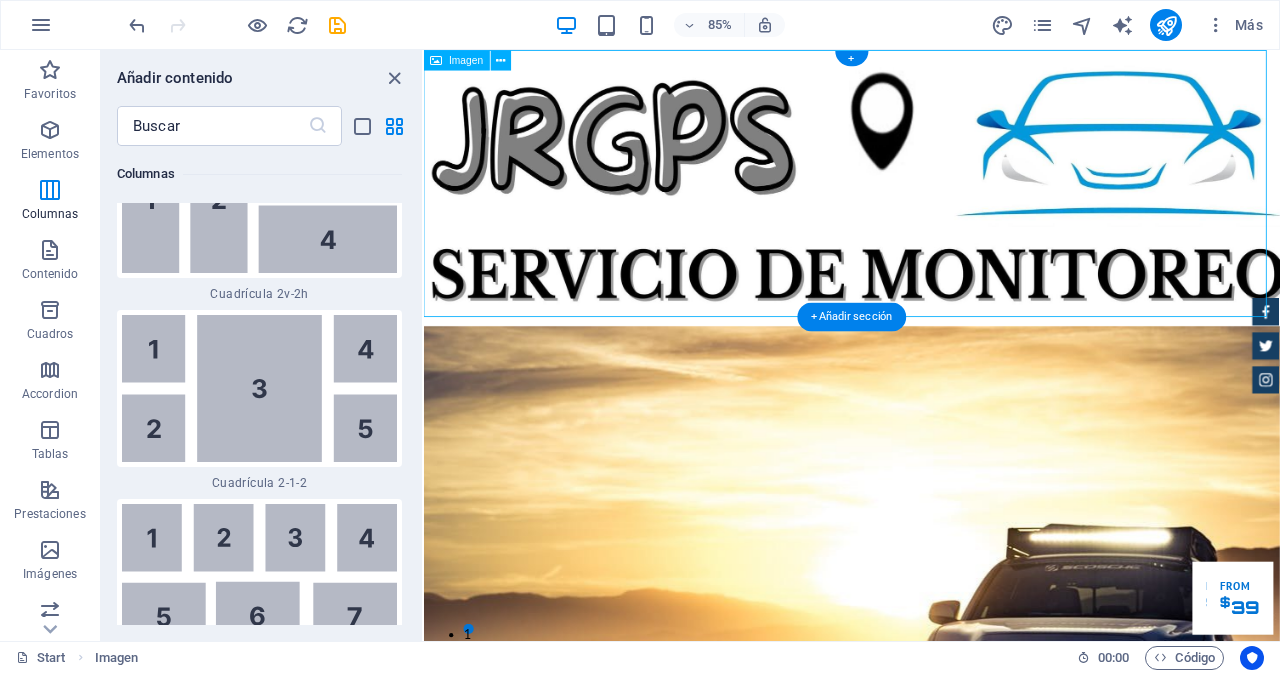 click at bounding box center [927, 212] 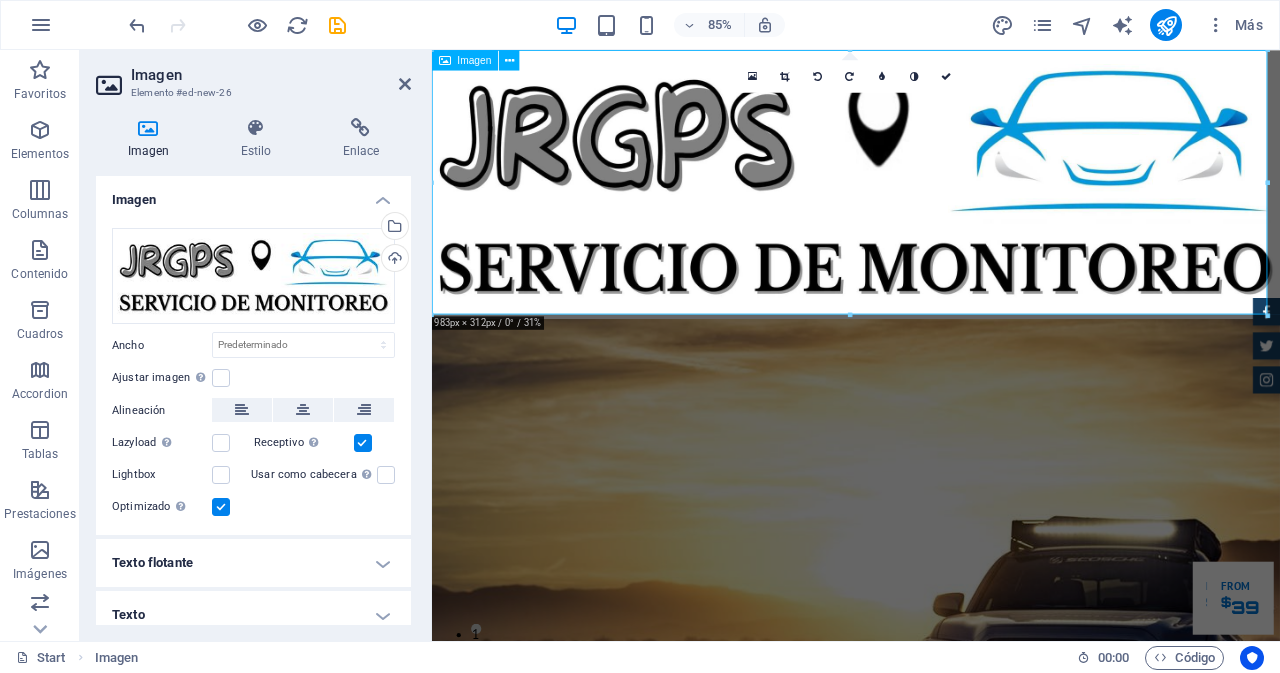 click on "Imagen" at bounding box center (465, 60) 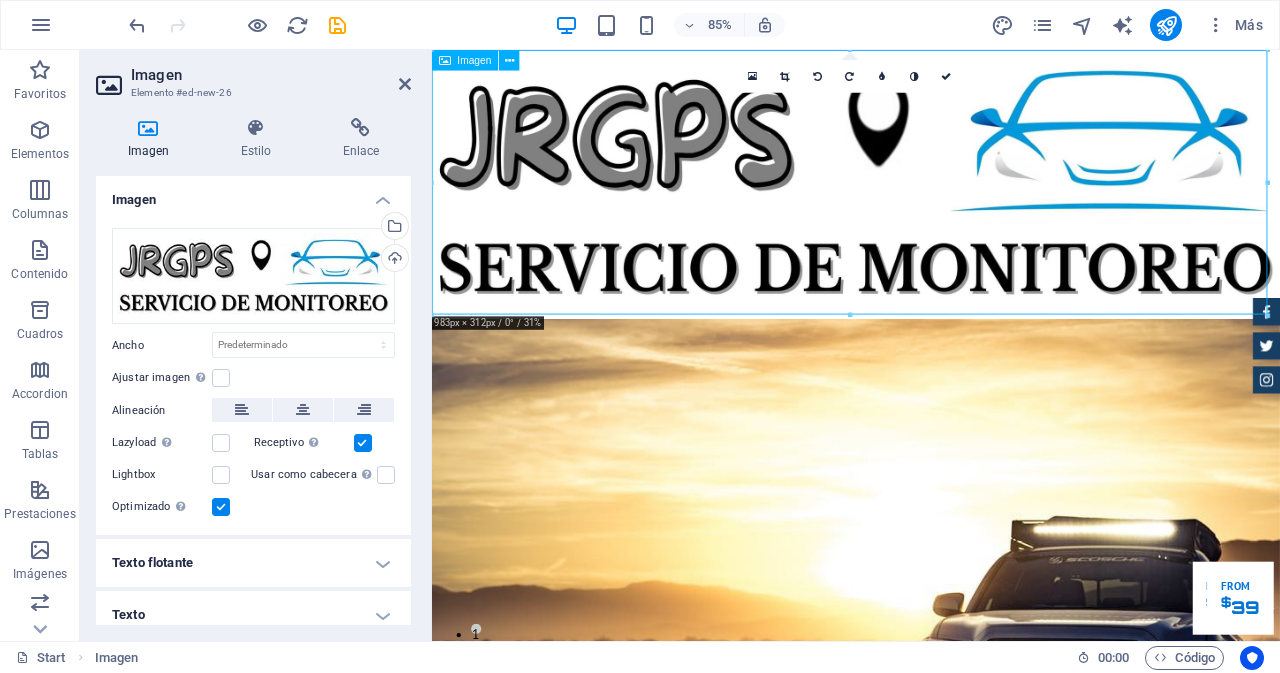 drag, startPoint x: 513, startPoint y: 102, endPoint x: 456, endPoint y: 255, distance: 163.27278 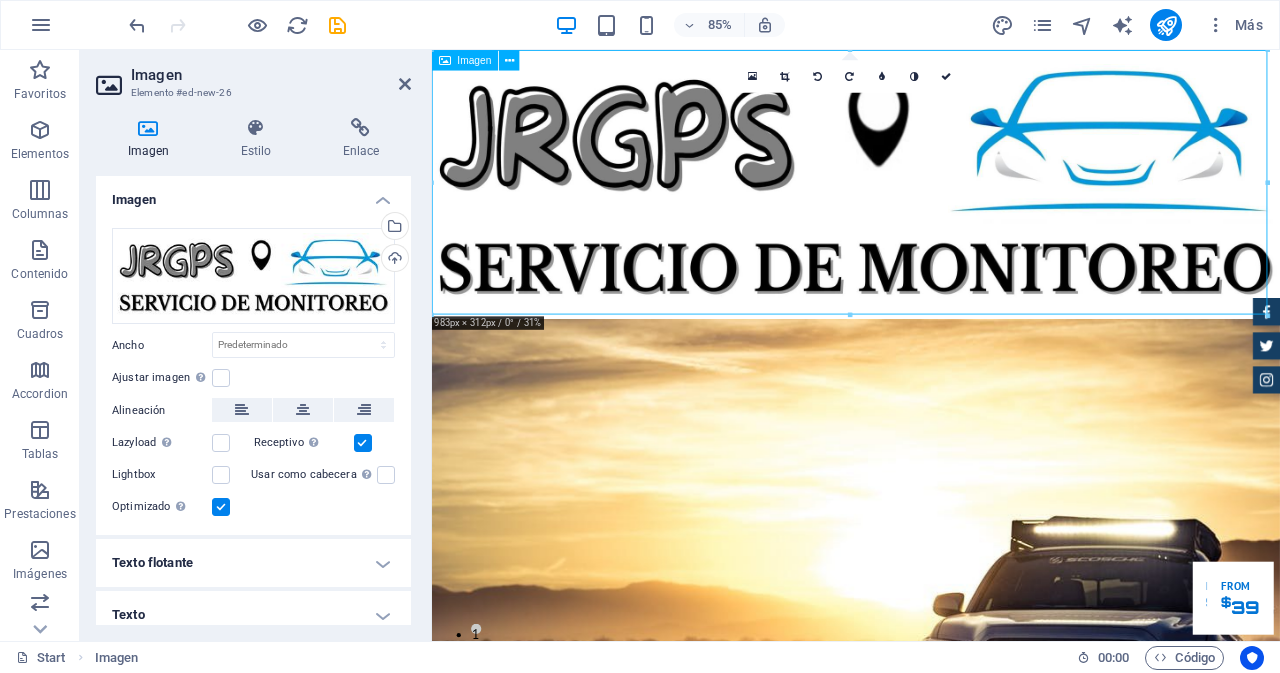 click at bounding box center (931, 208) 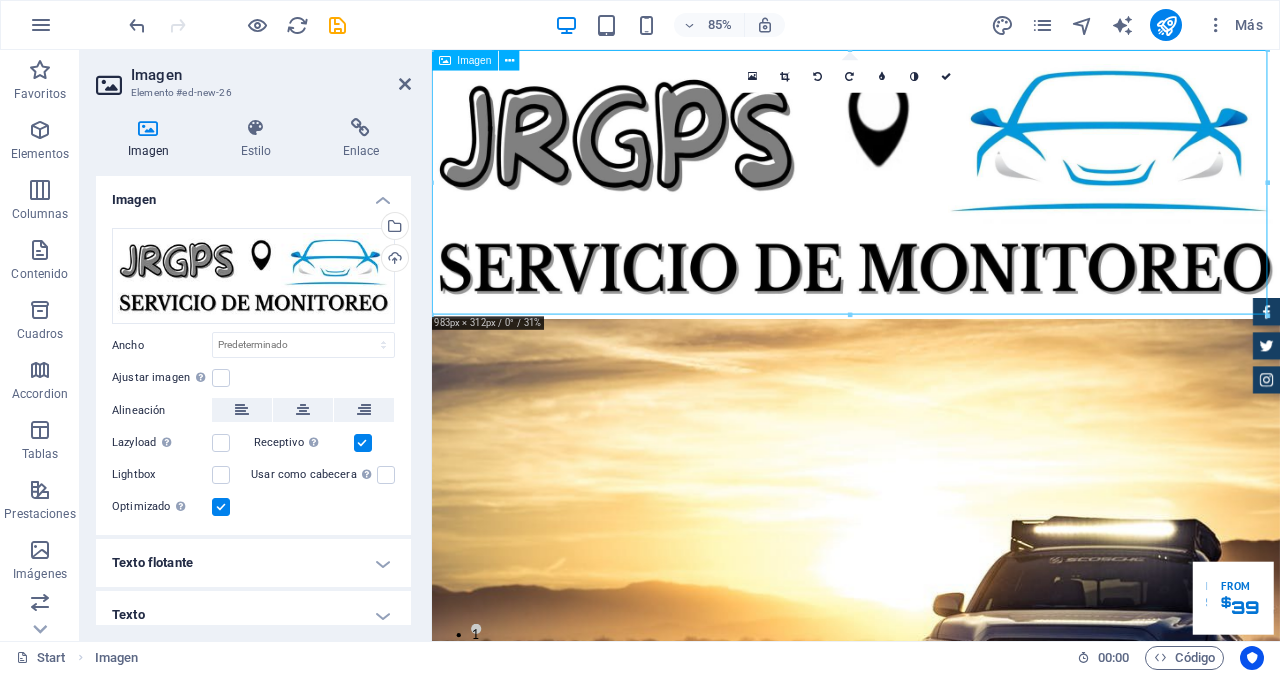 drag, startPoint x: 456, startPoint y: 255, endPoint x: 447, endPoint y: 92, distance: 163.24828 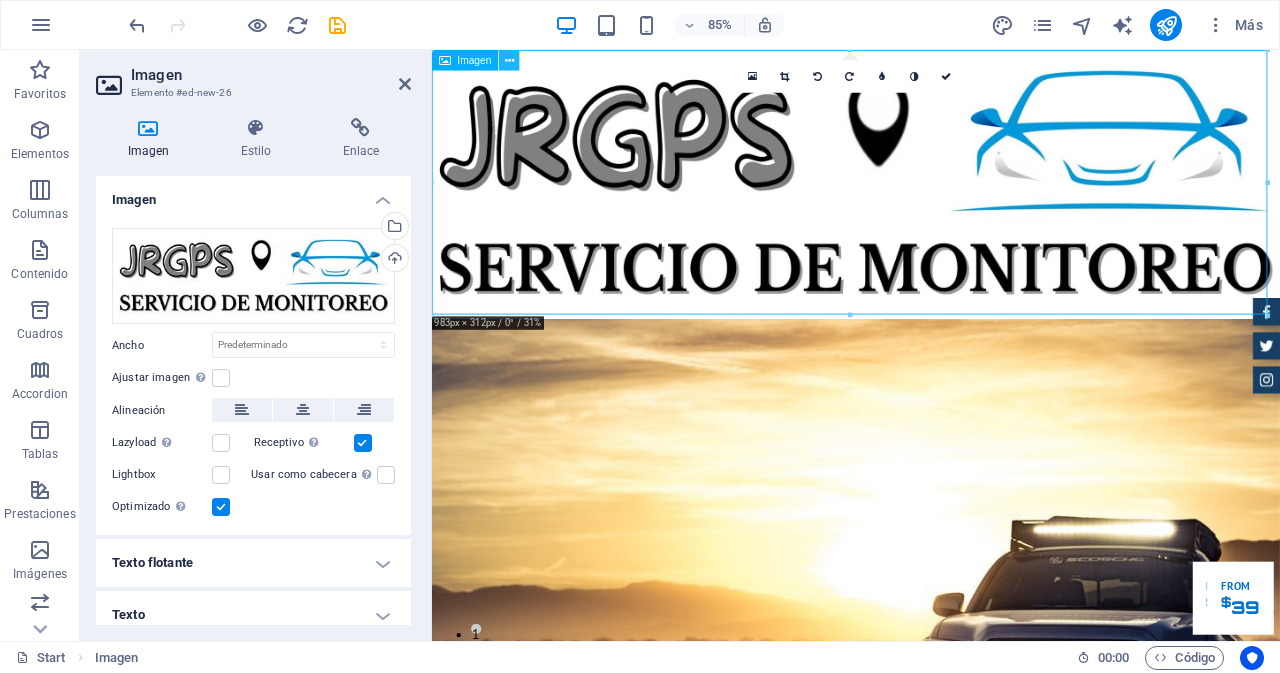 click at bounding box center (509, 60) 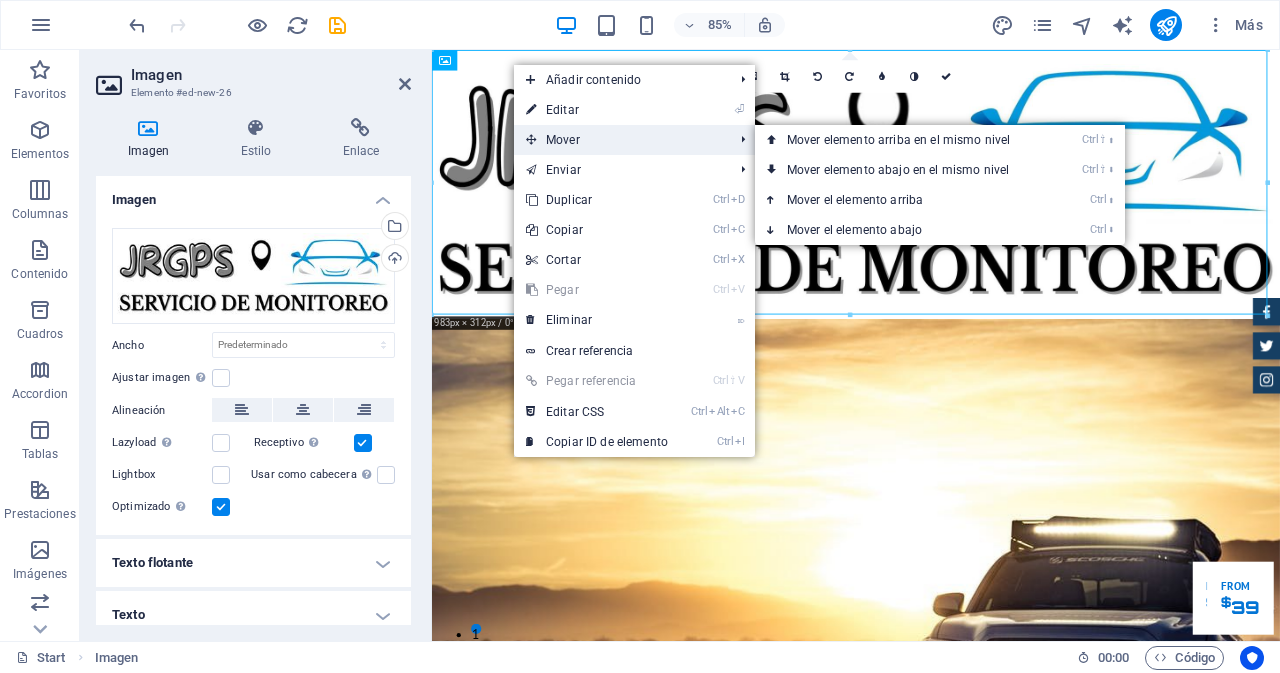 click on "Mover" at bounding box center (619, 140) 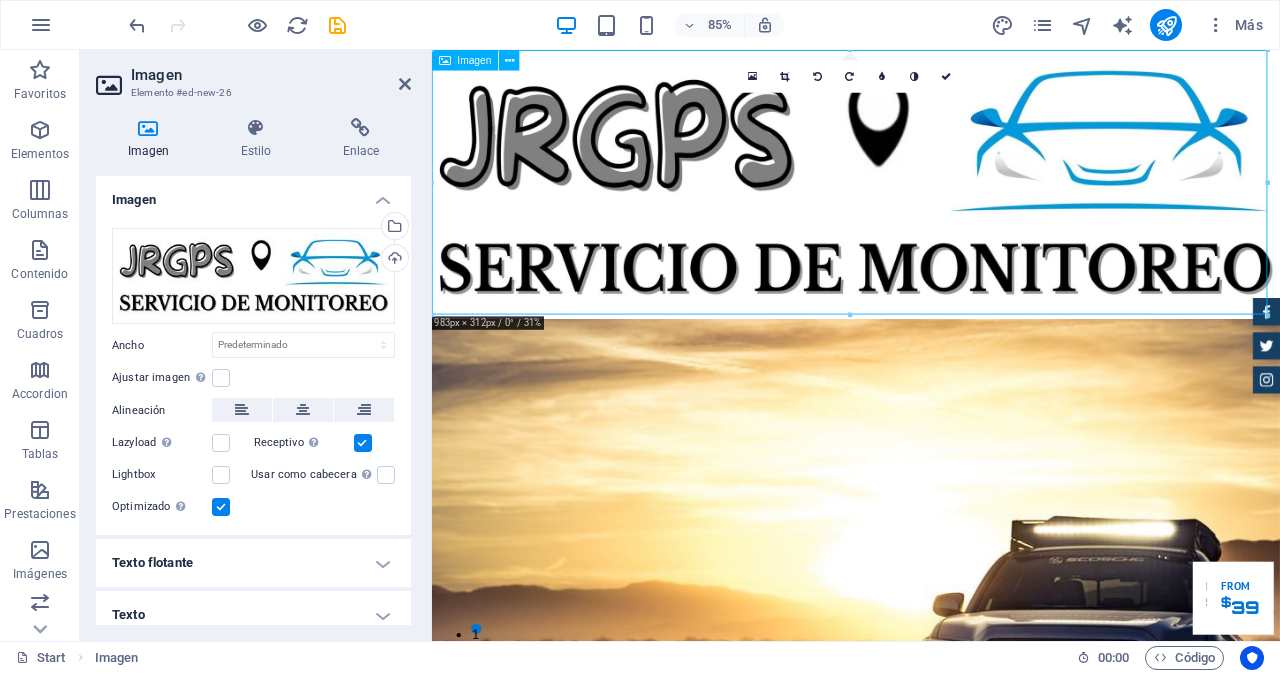 drag, startPoint x: 994, startPoint y: 139, endPoint x: 986, endPoint y: 238, distance: 99.32271 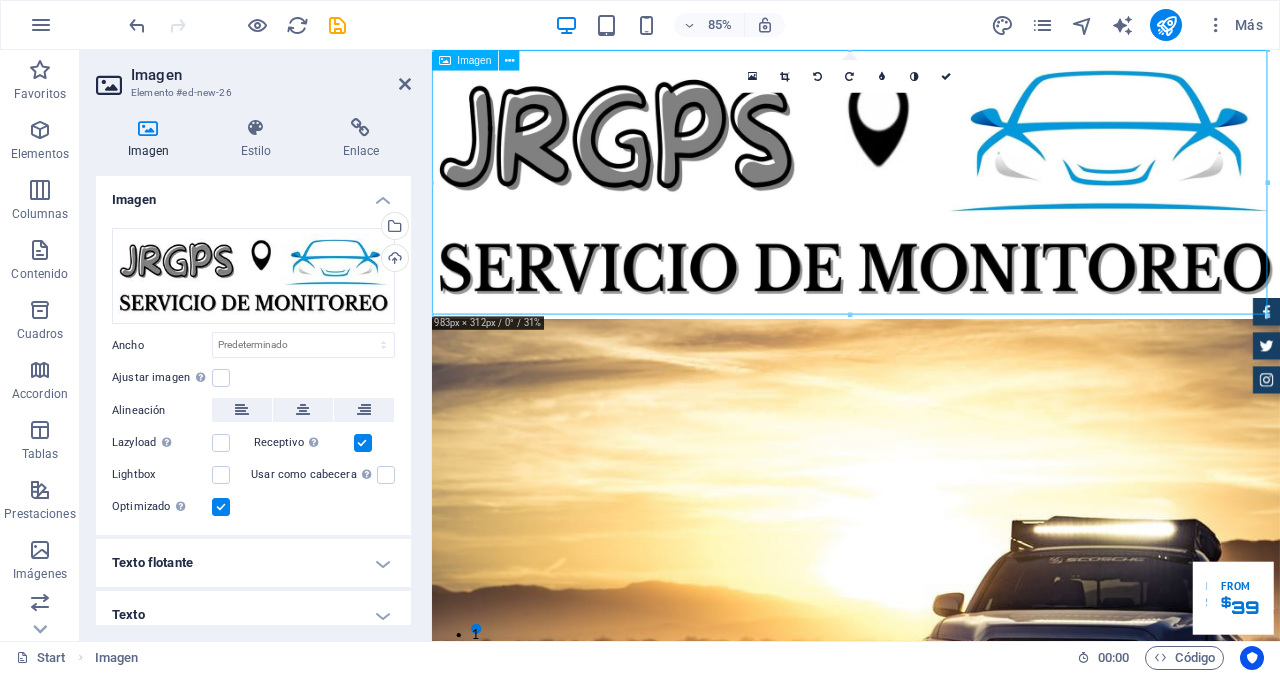 drag, startPoint x: 995, startPoint y: 235, endPoint x: 1030, endPoint y: 157, distance: 85.49269 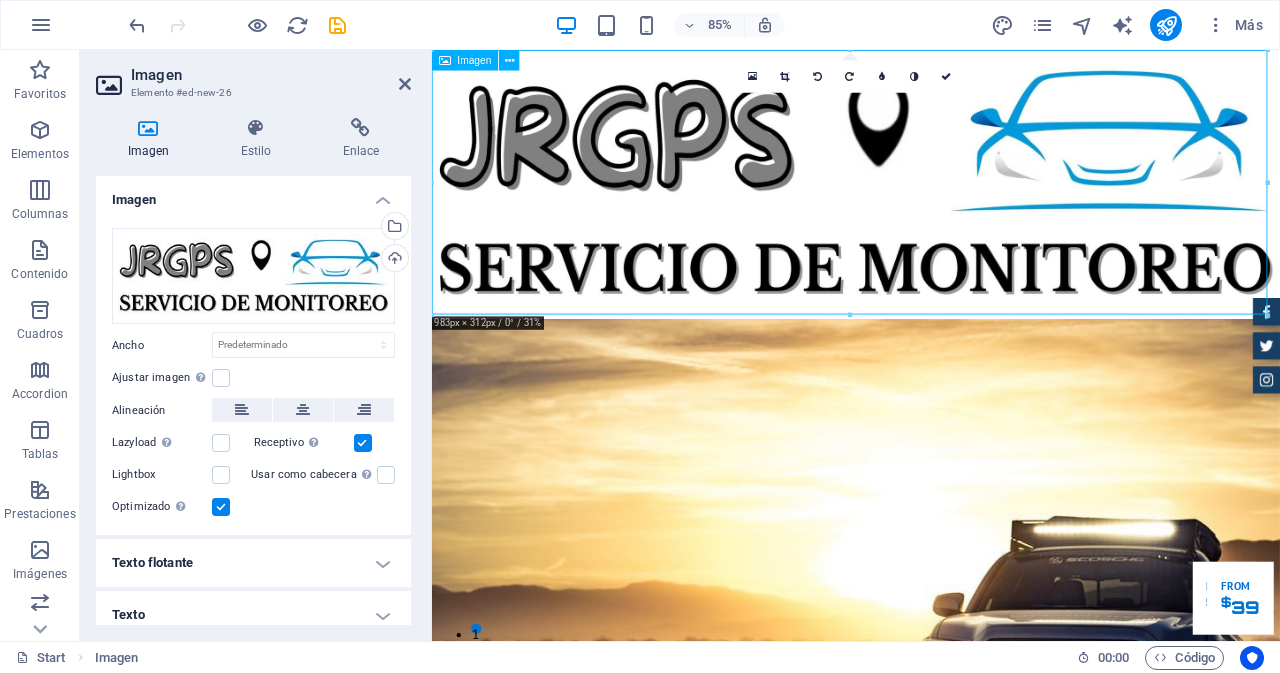 click at bounding box center [931, 208] 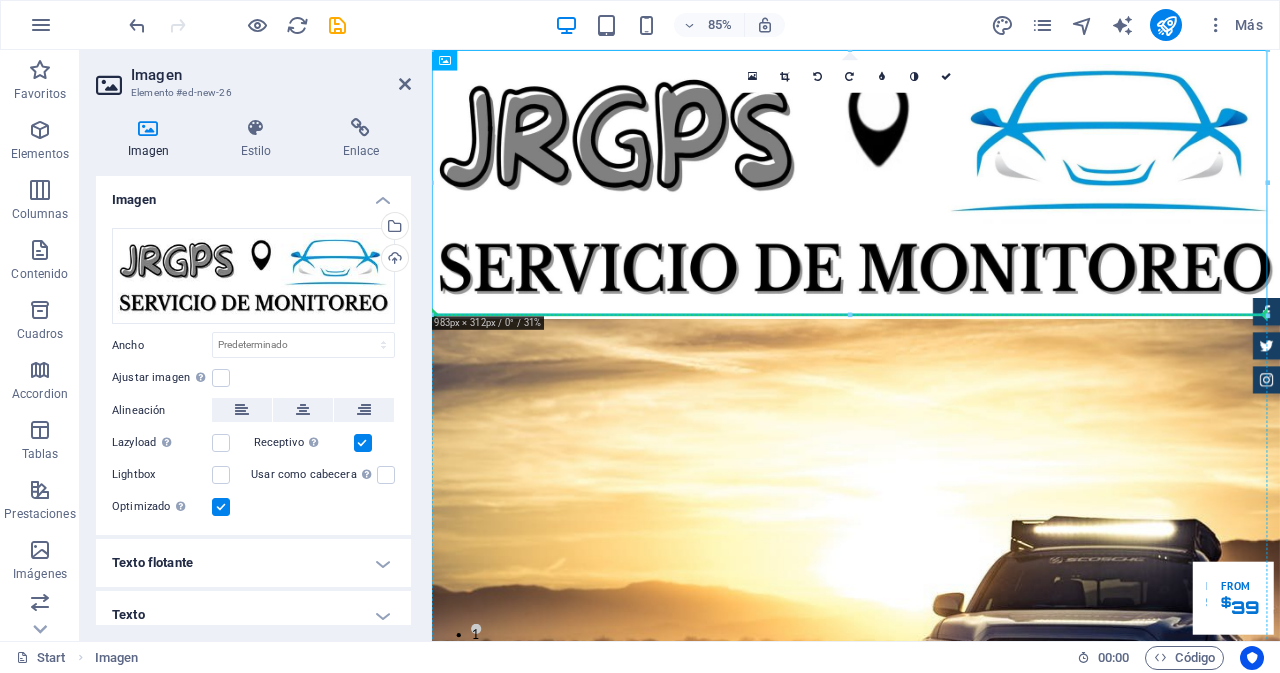 drag, startPoint x: 1043, startPoint y: 199, endPoint x: 859, endPoint y: 354, distance: 240.5847 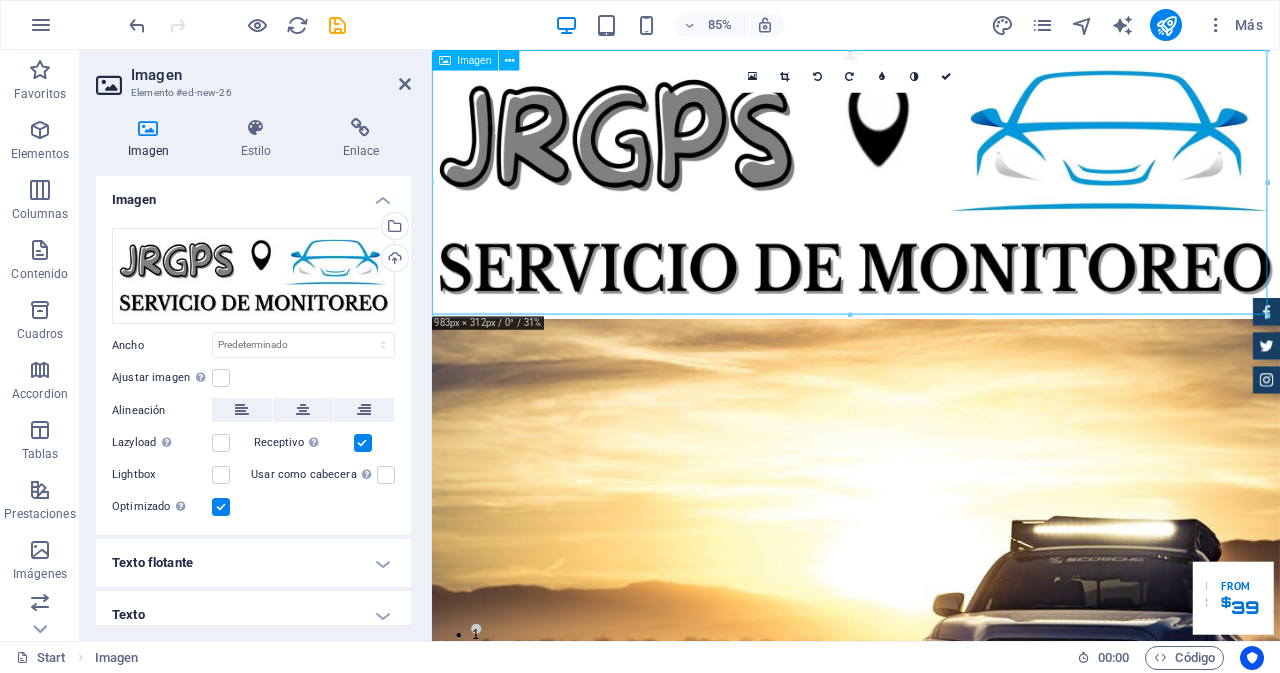 drag, startPoint x: 859, startPoint y: 353, endPoint x: 1023, endPoint y: 539, distance: 247.9758 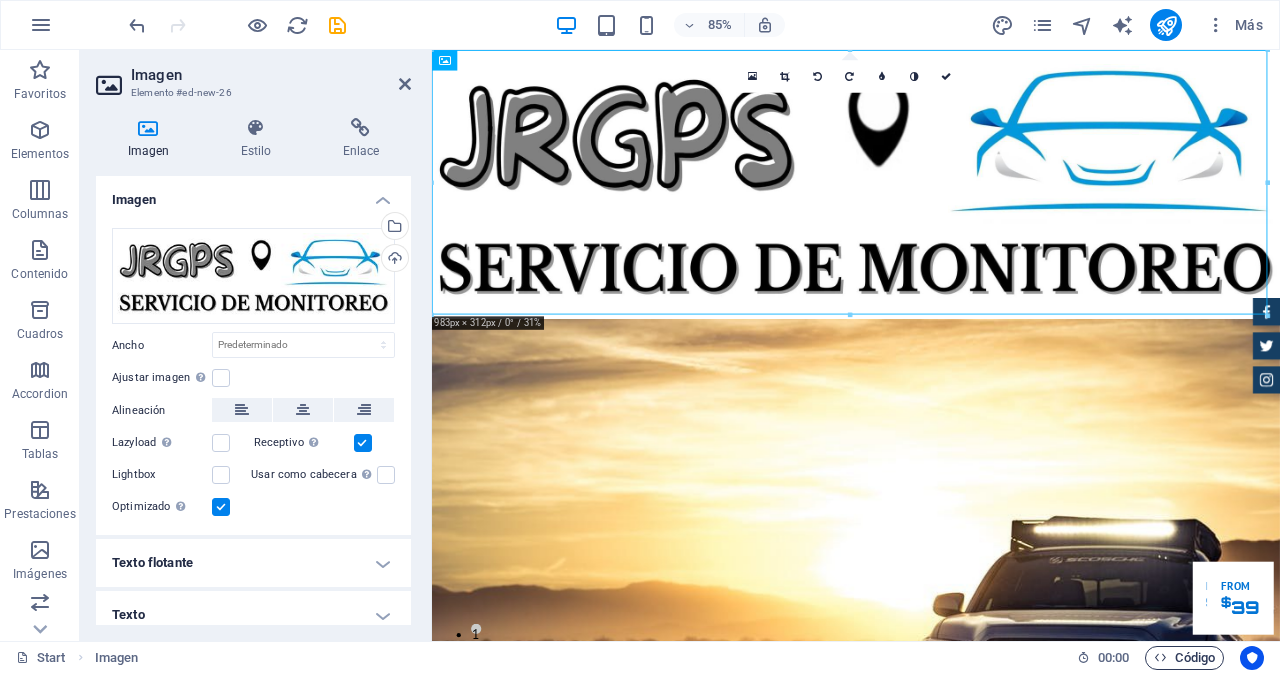 click at bounding box center (1160, 657) 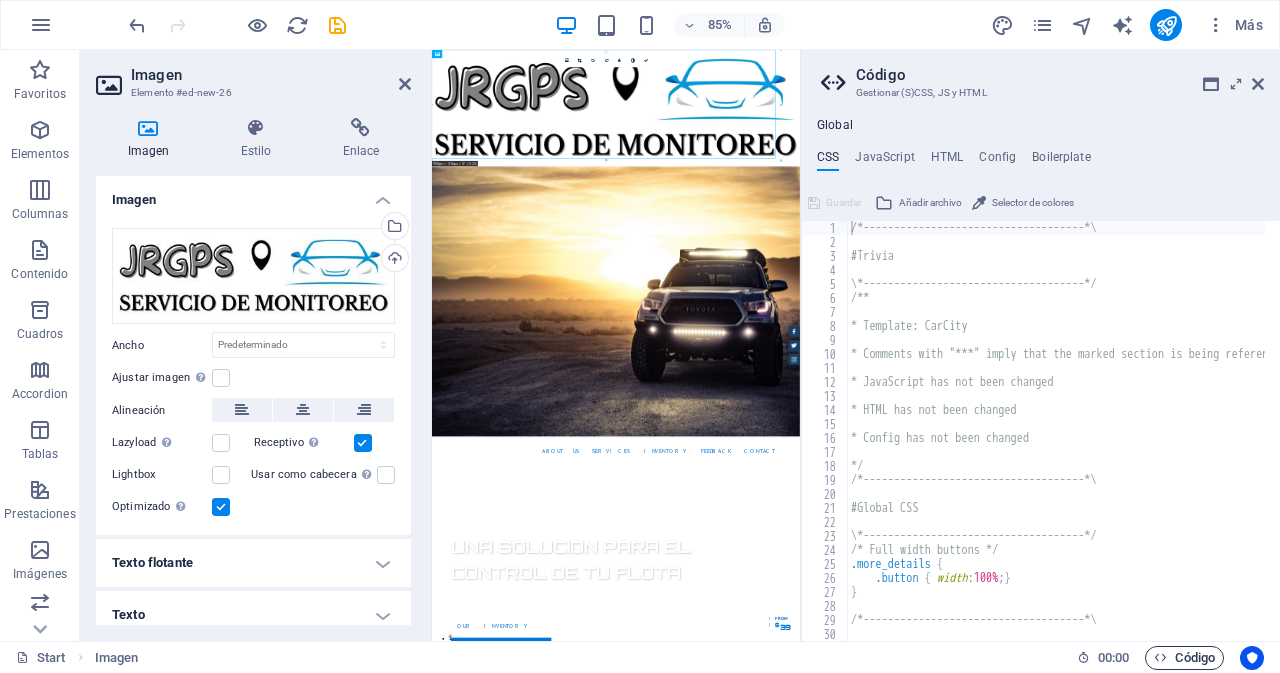 click at bounding box center [1160, 657] 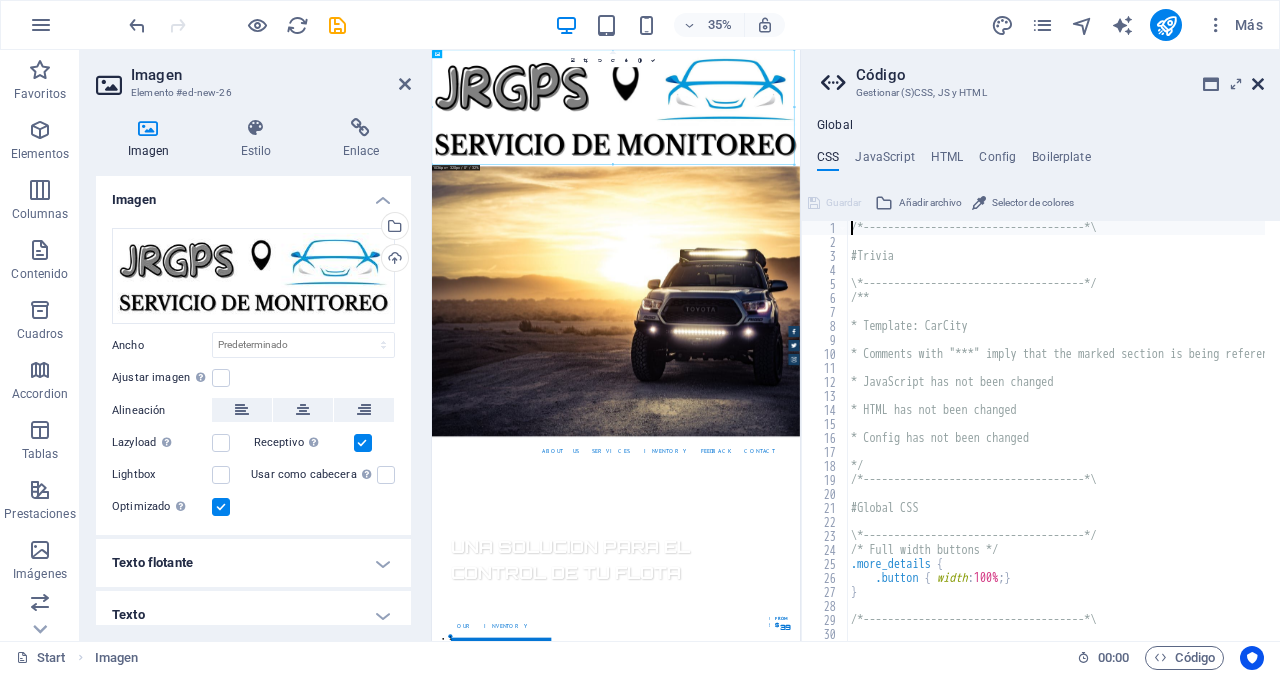 click at bounding box center (1258, 84) 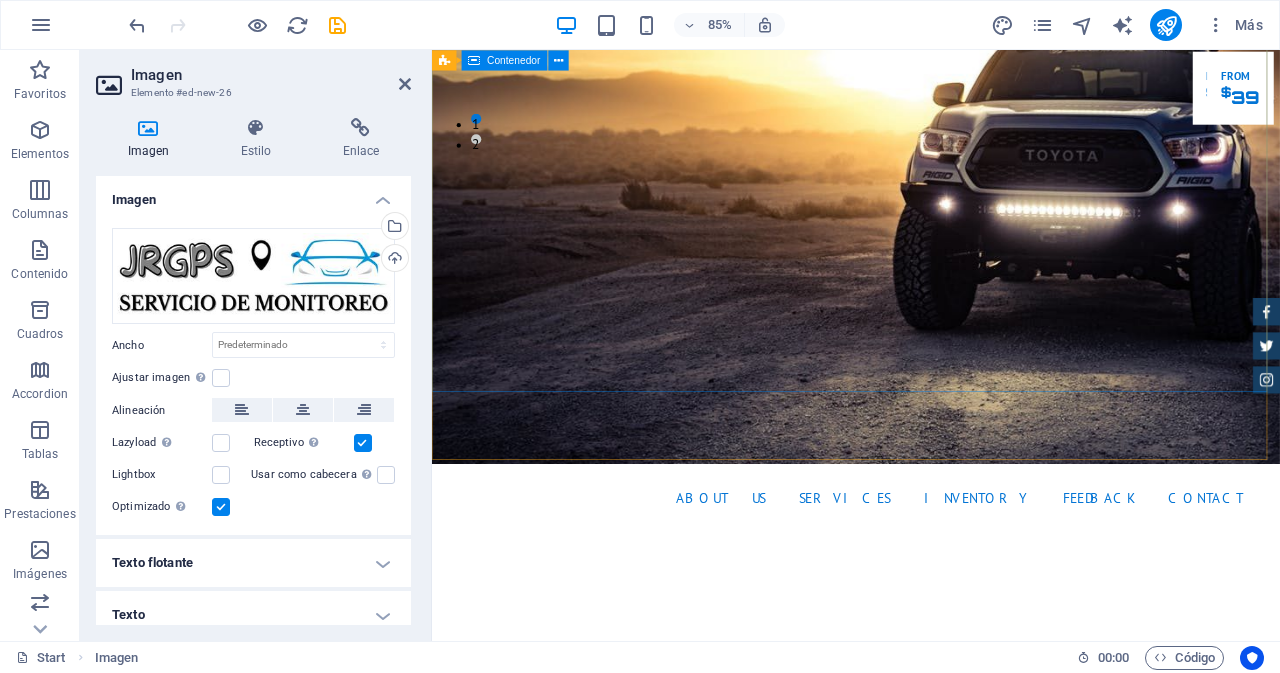 scroll, scrollTop: 0, scrollLeft: 0, axis: both 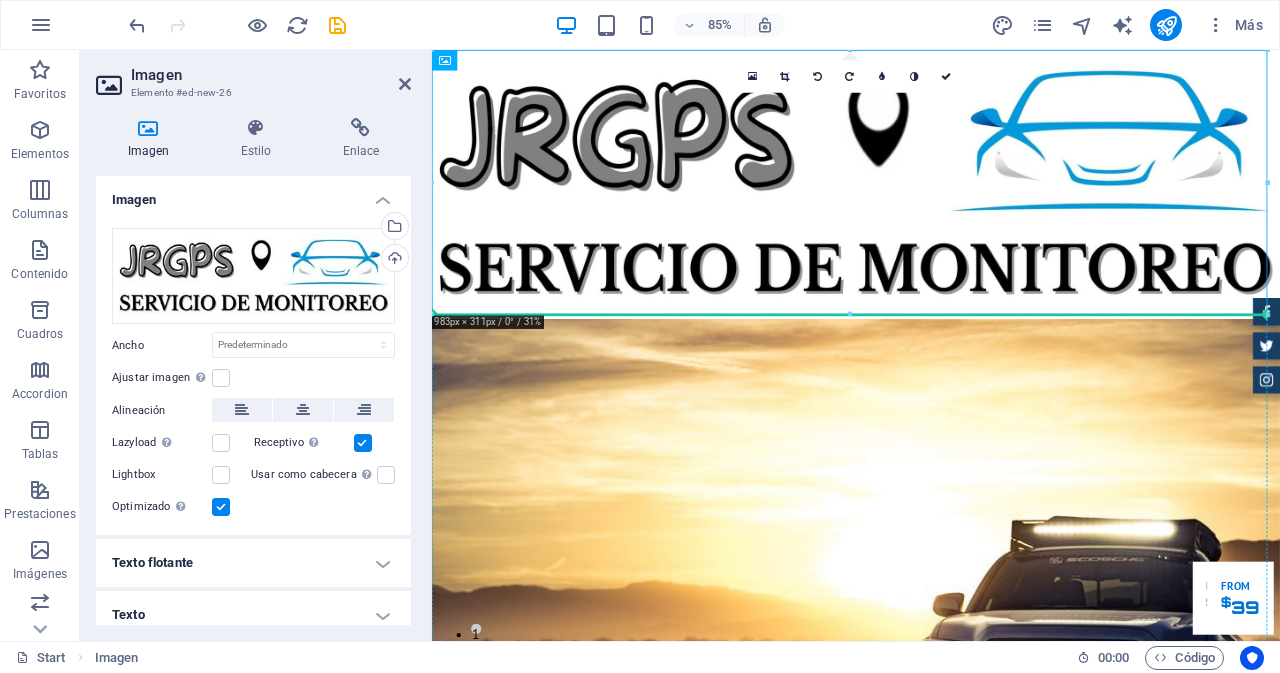drag, startPoint x: 1107, startPoint y: 352, endPoint x: 1109, endPoint y: 420, distance: 68.0294 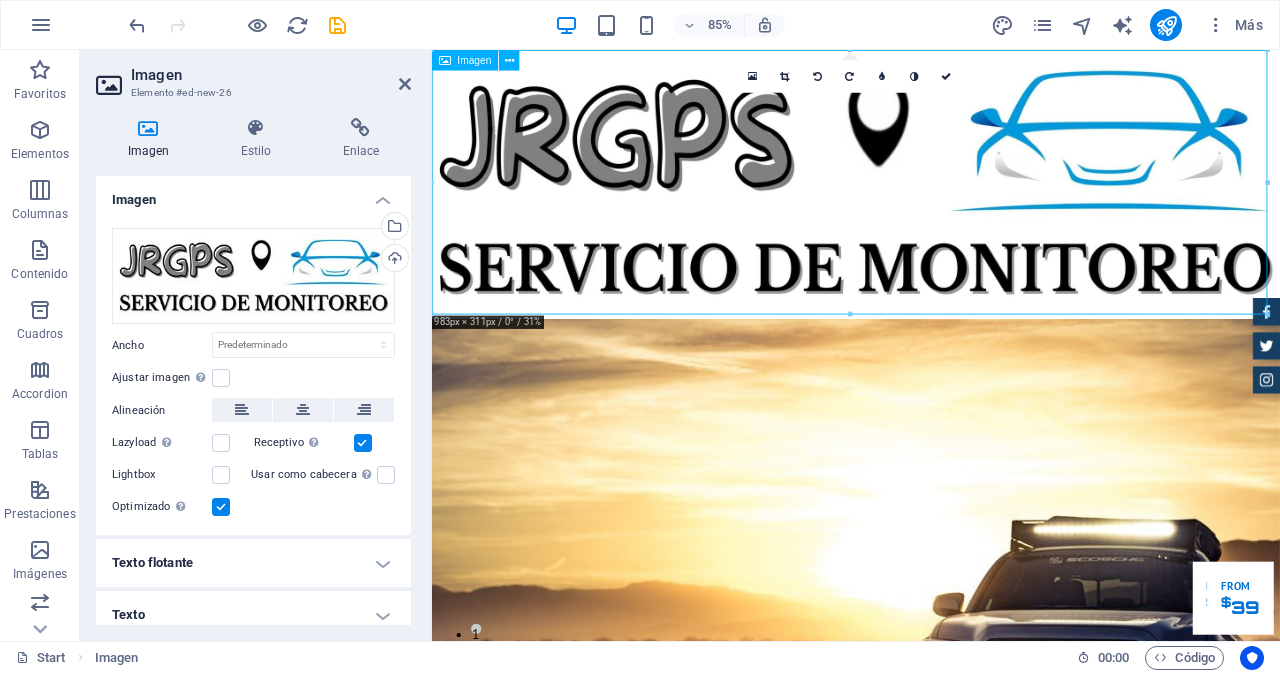 drag, startPoint x: 576, startPoint y: 175, endPoint x: 715, endPoint y: 306, distance: 191.00262 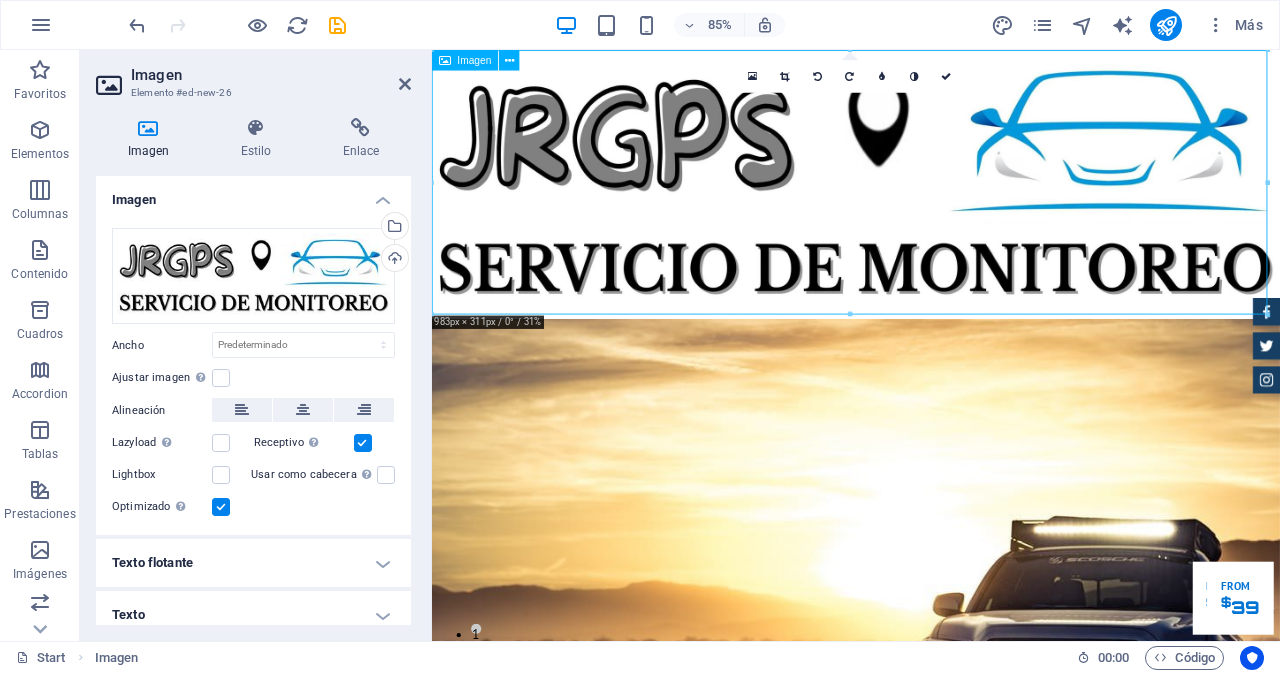 click at bounding box center [931, 208] 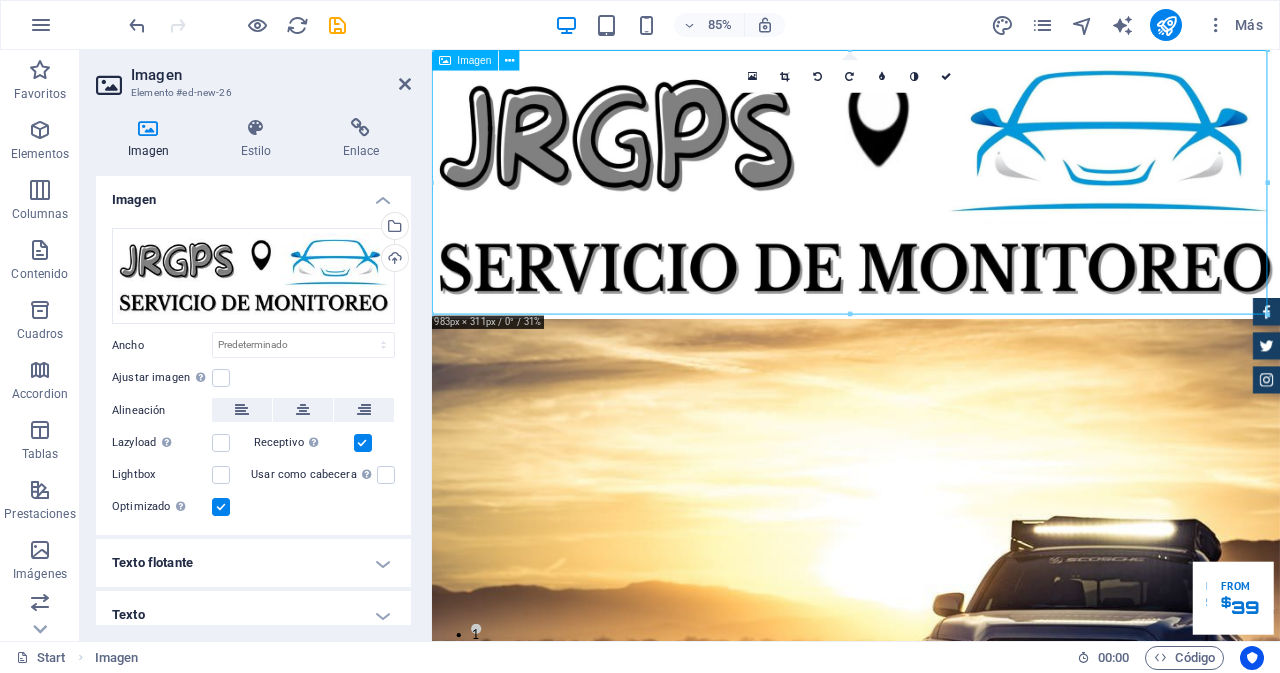 click on "Imagen" at bounding box center [475, 60] 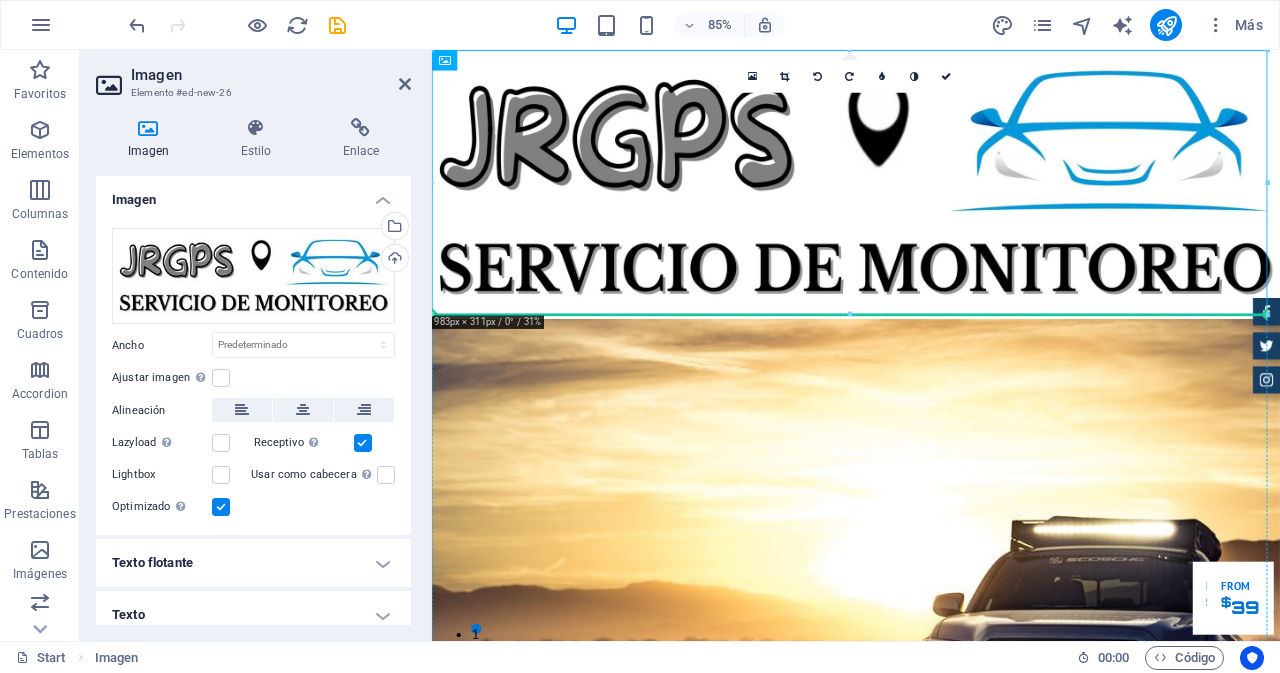 drag, startPoint x: 496, startPoint y: 182, endPoint x: 473, endPoint y: 309, distance: 129.06587 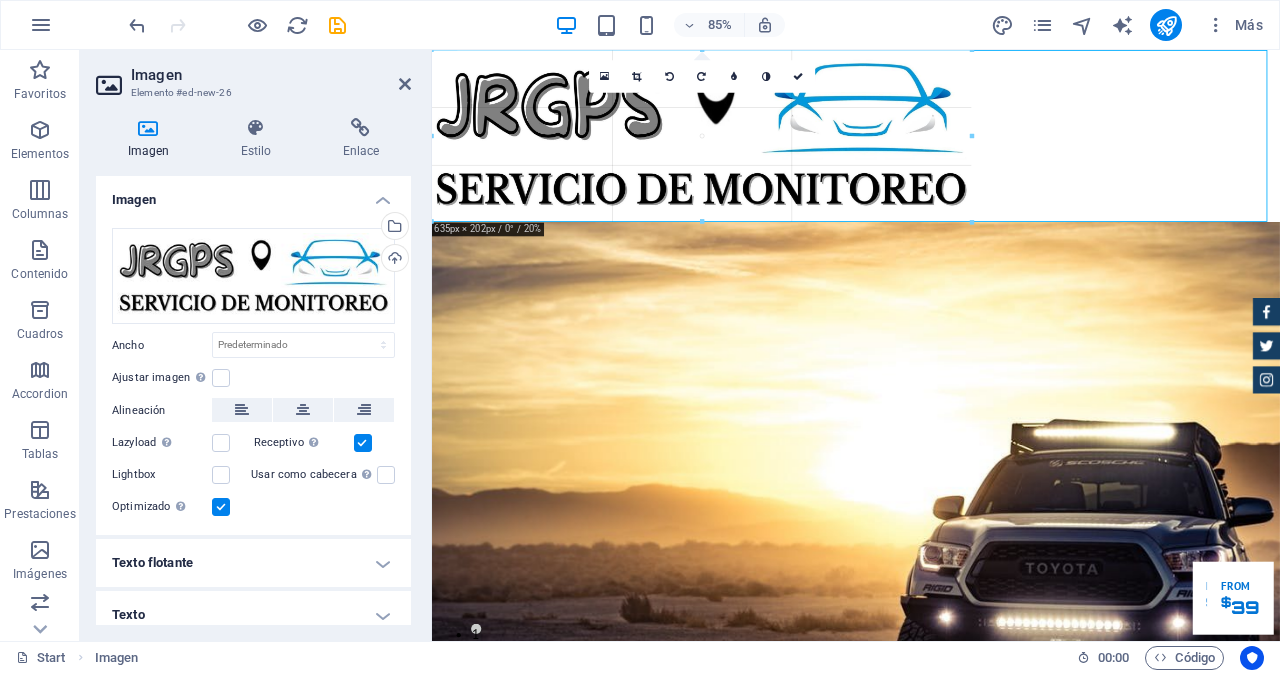 drag, startPoint x: 435, startPoint y: 311, endPoint x: 786, endPoint y: 152, distance: 385.33362 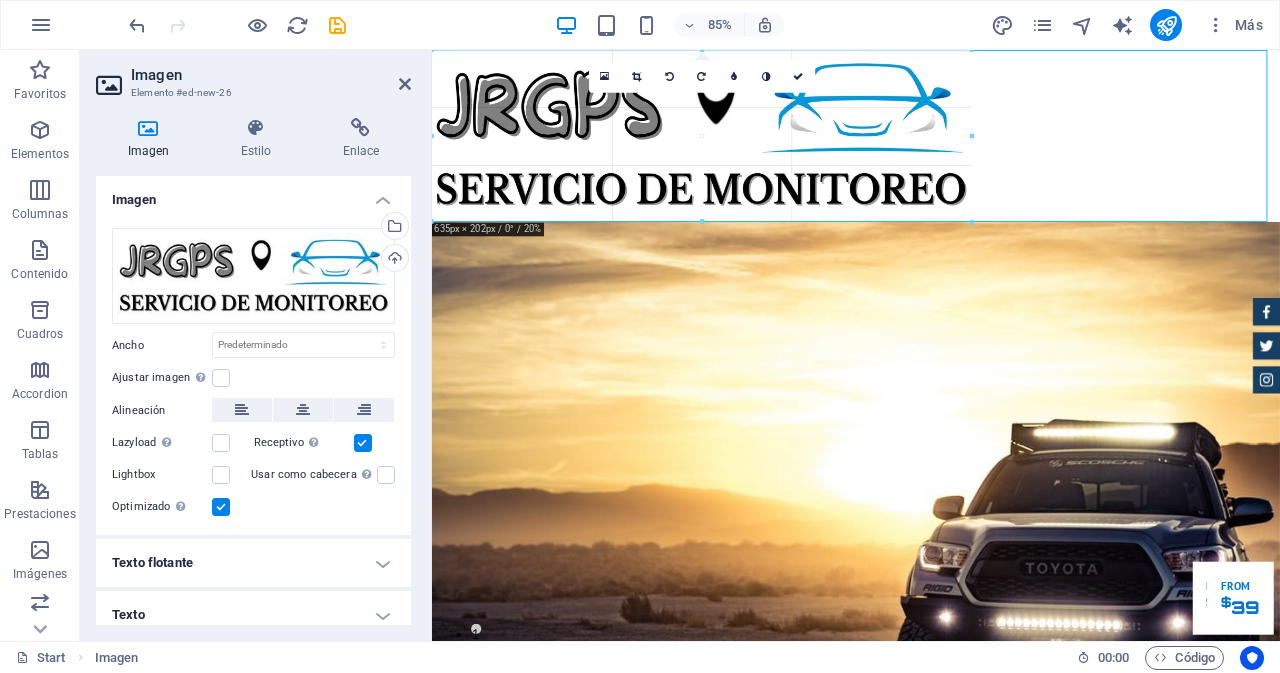 type on "635" 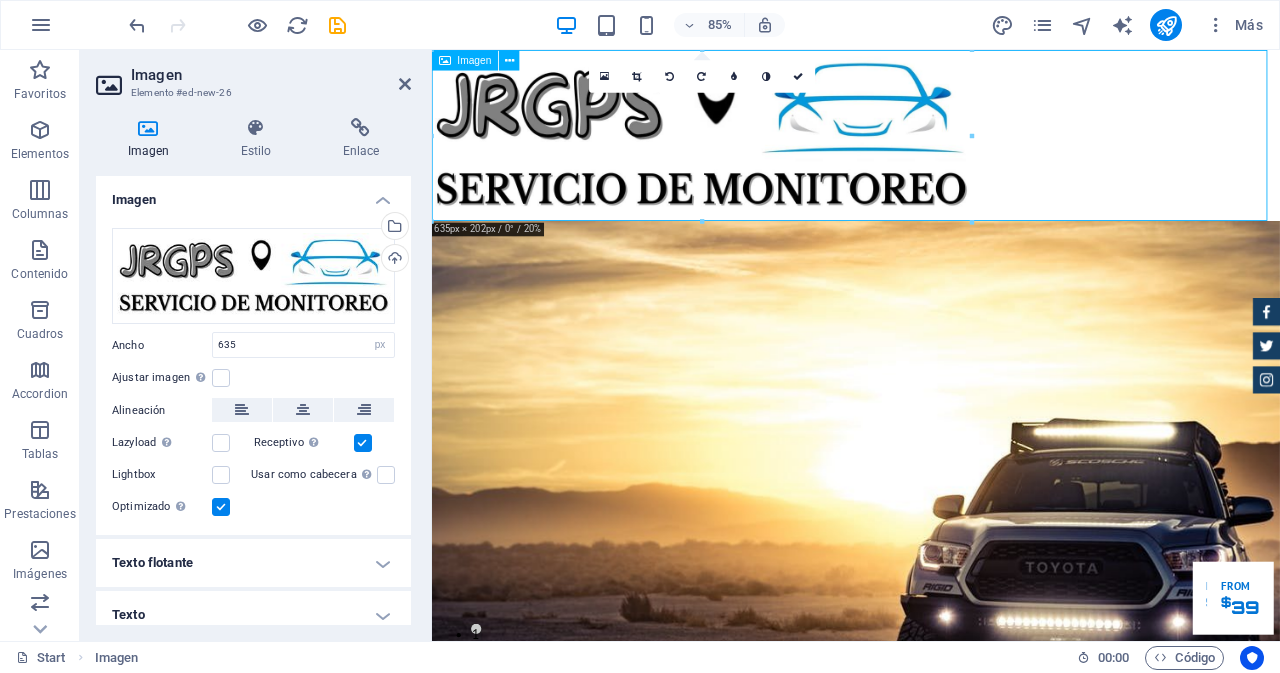 drag, startPoint x: 581, startPoint y: 172, endPoint x: 634, endPoint y: 352, distance: 187.64061 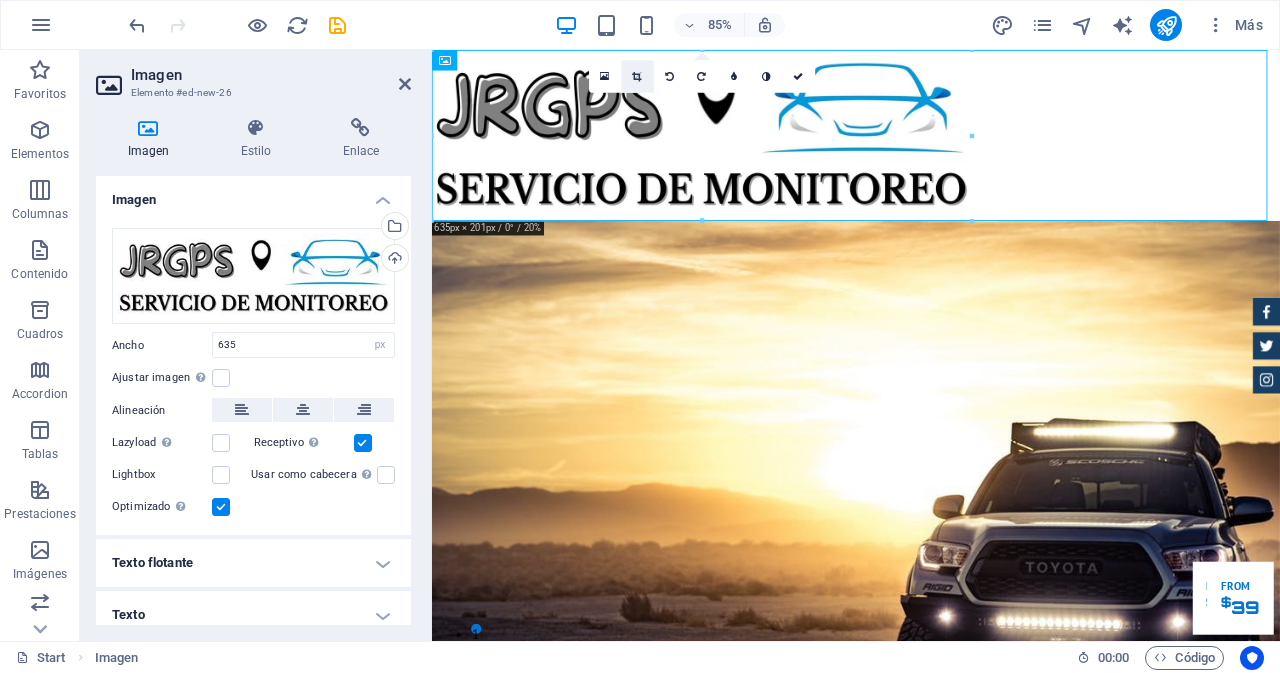 click at bounding box center (637, 76) 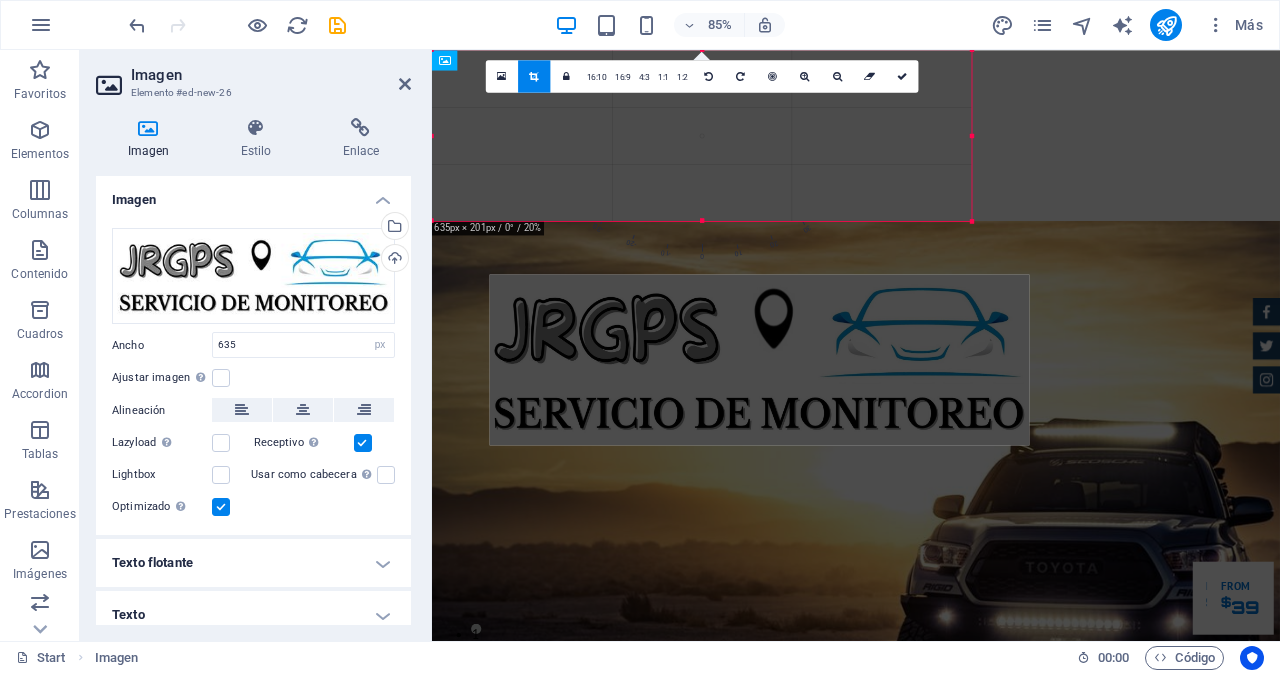 drag, startPoint x: 853, startPoint y: 144, endPoint x: 921, endPoint y: 407, distance: 271.64868 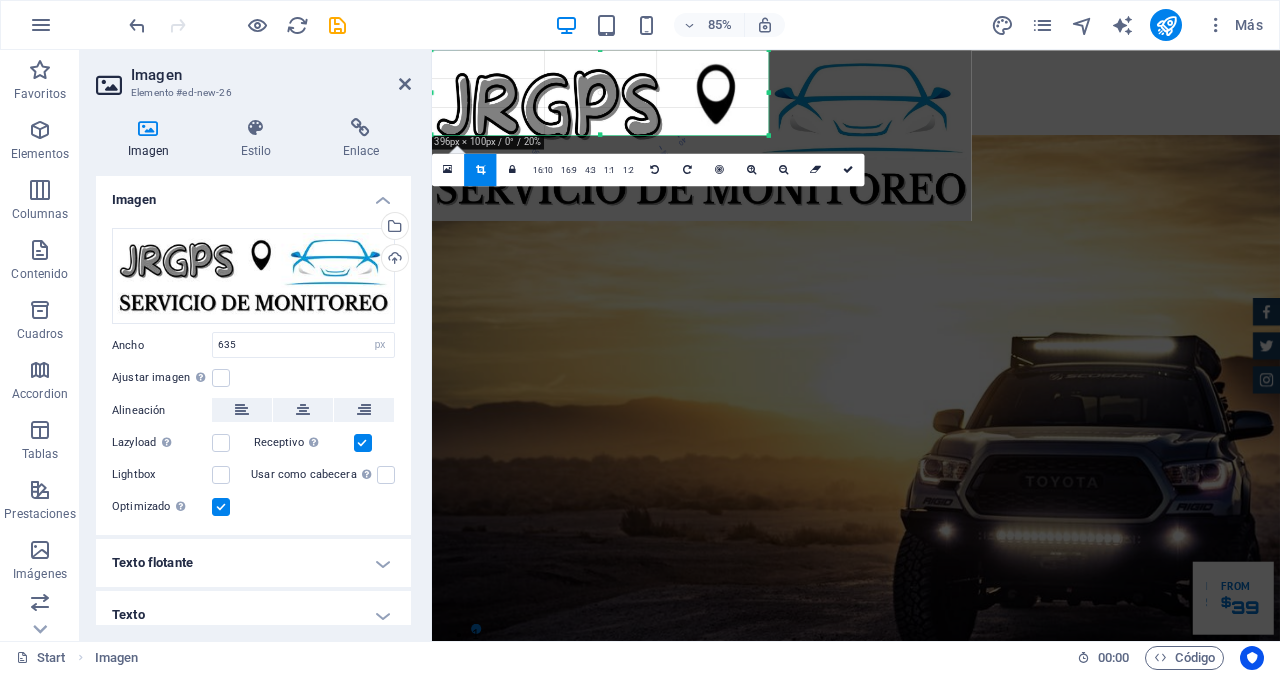 drag, startPoint x: 973, startPoint y: 219, endPoint x: 679, endPoint y: 110, distance: 313.55542 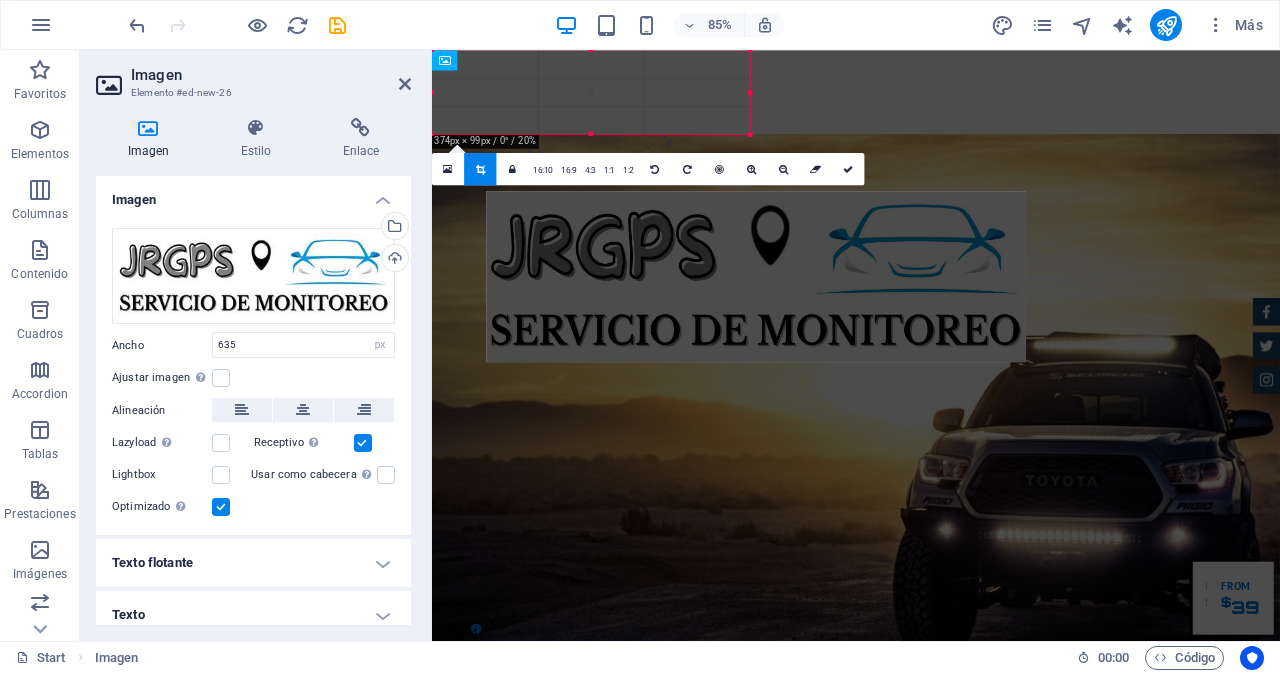drag, startPoint x: 679, startPoint y: 110, endPoint x: 743, endPoint y: 274, distance: 176.04546 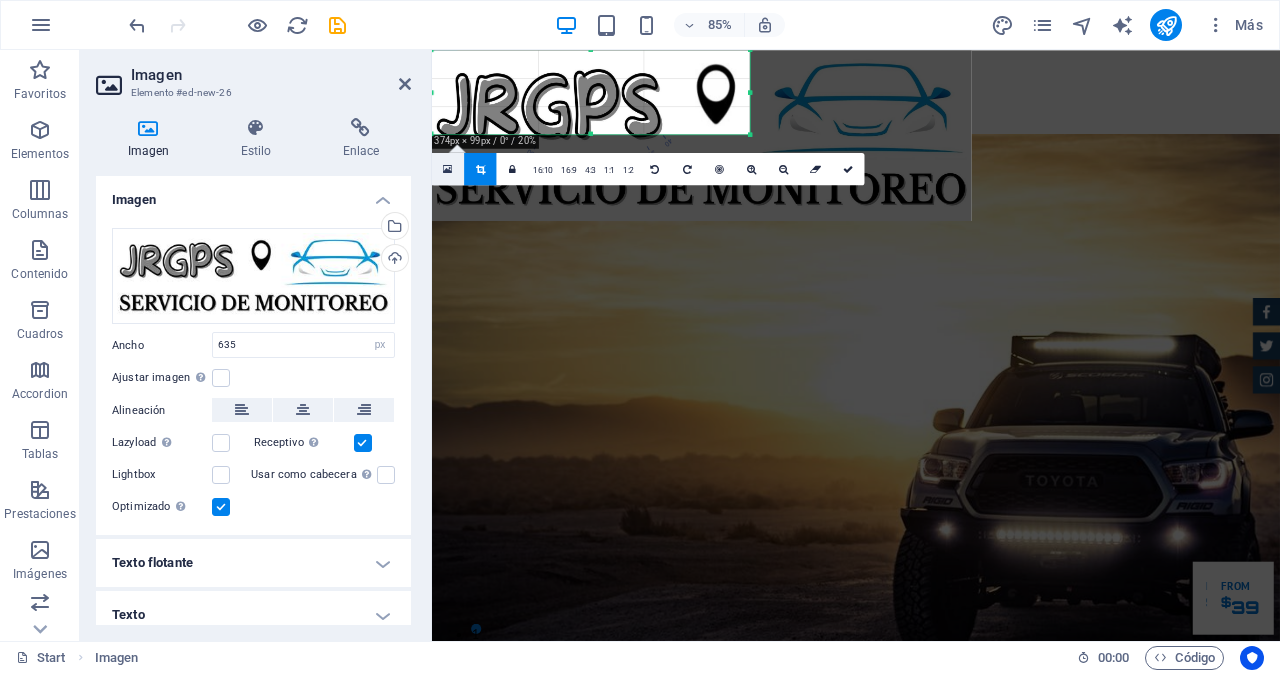 drag, startPoint x: 442, startPoint y: 167, endPoint x: 31, endPoint y: 331, distance: 442.51215 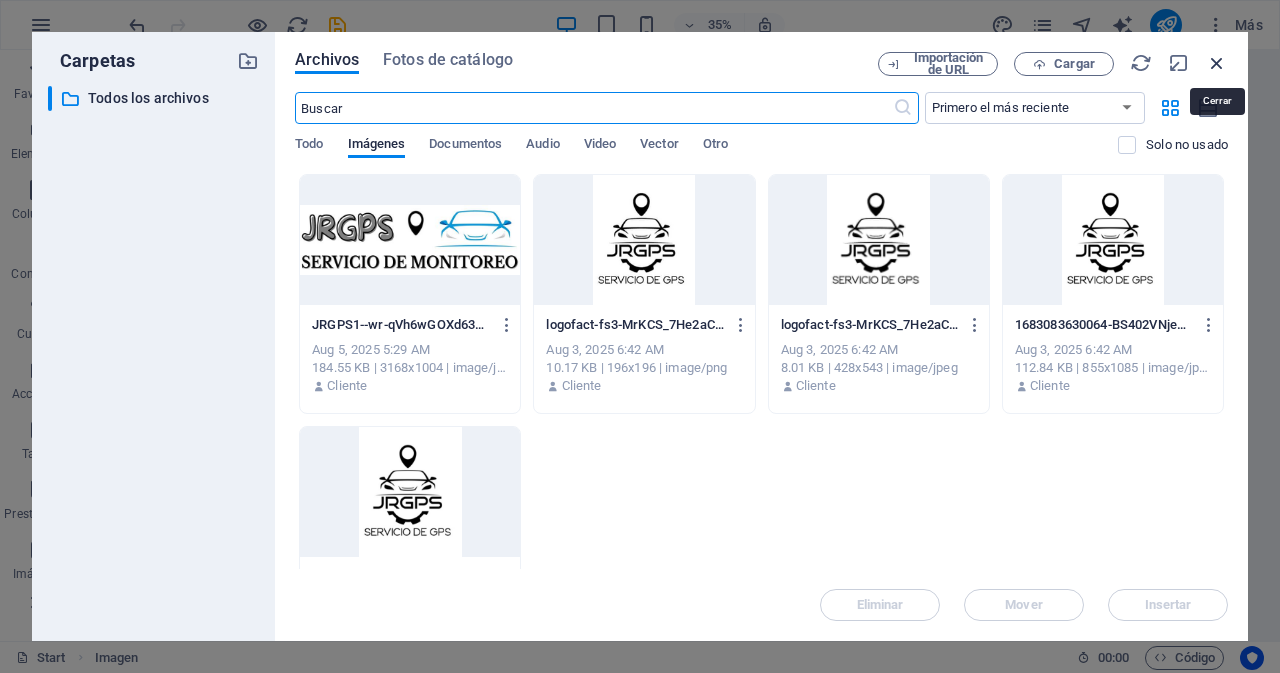 click at bounding box center (1217, 63) 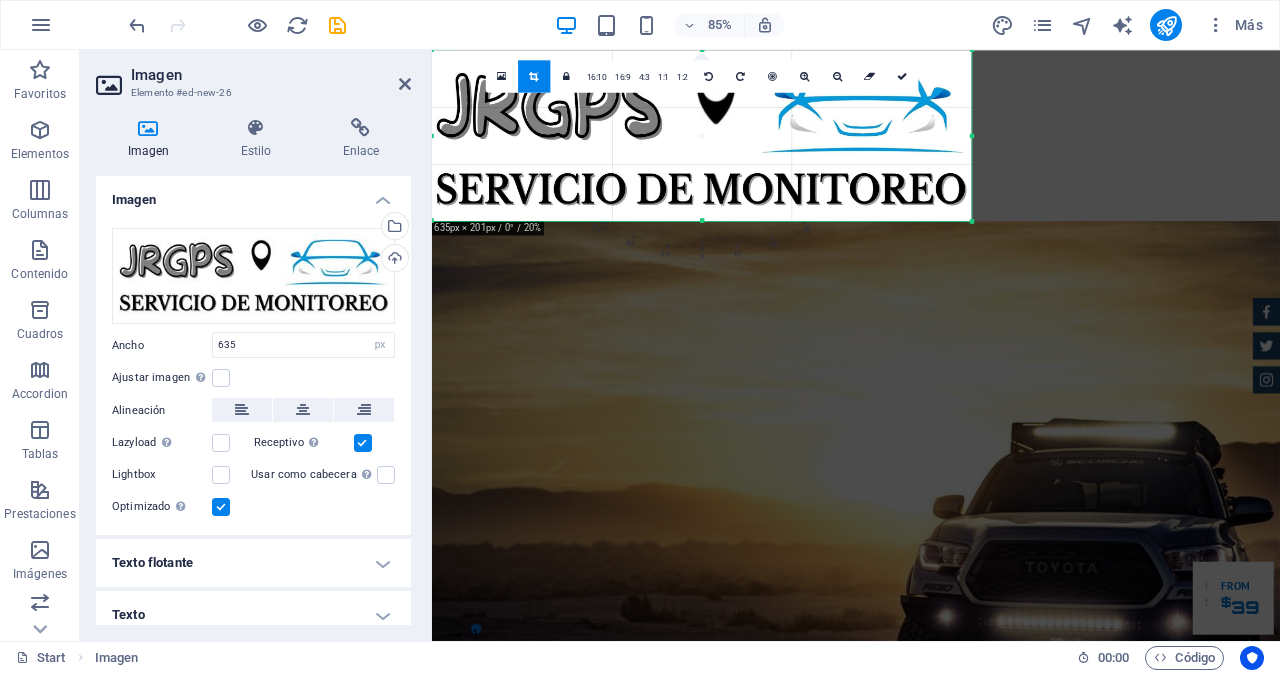 drag, startPoint x: 751, startPoint y: 136, endPoint x: 683, endPoint y: 222, distance: 109.63576 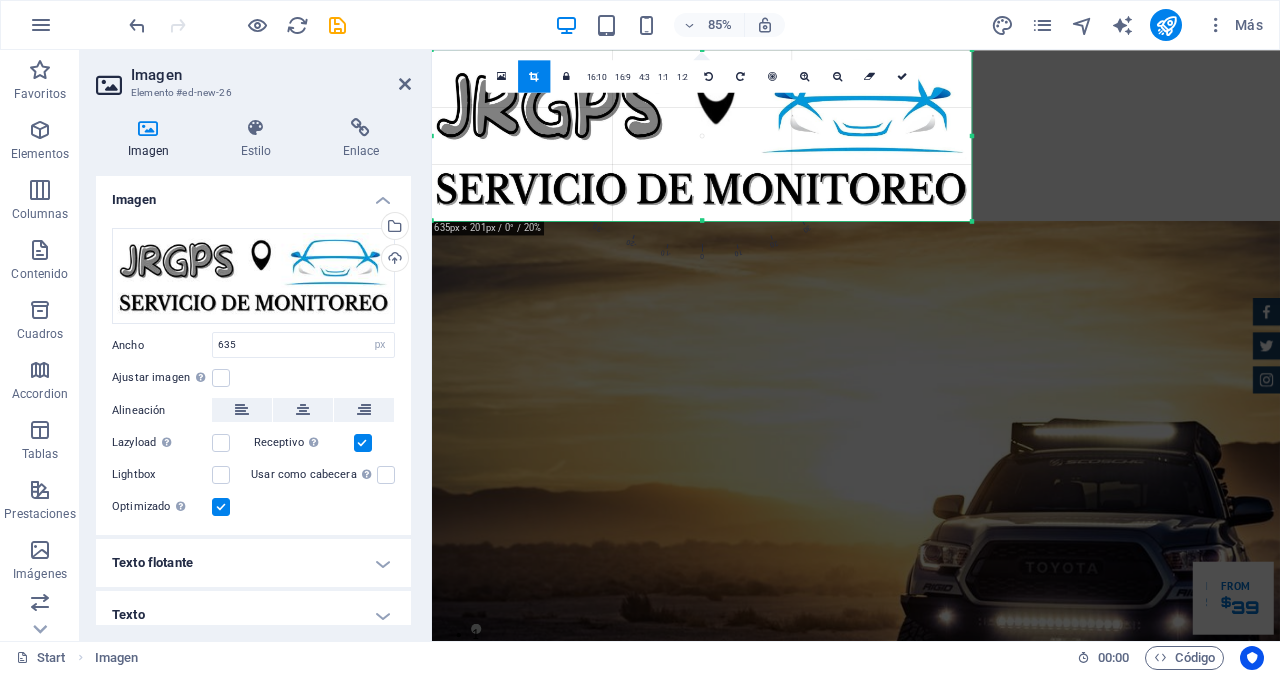 click on "Texto flotante" at bounding box center (253, 563) 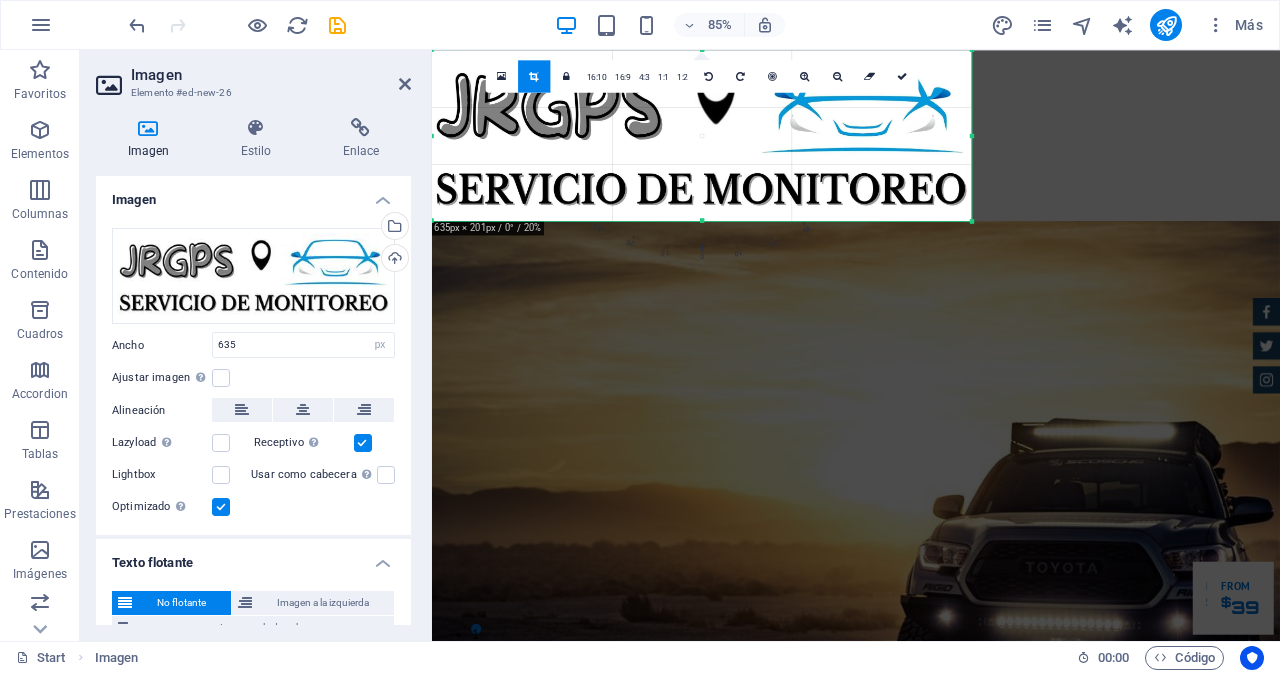 click on "Texto flotante" at bounding box center [253, 557] 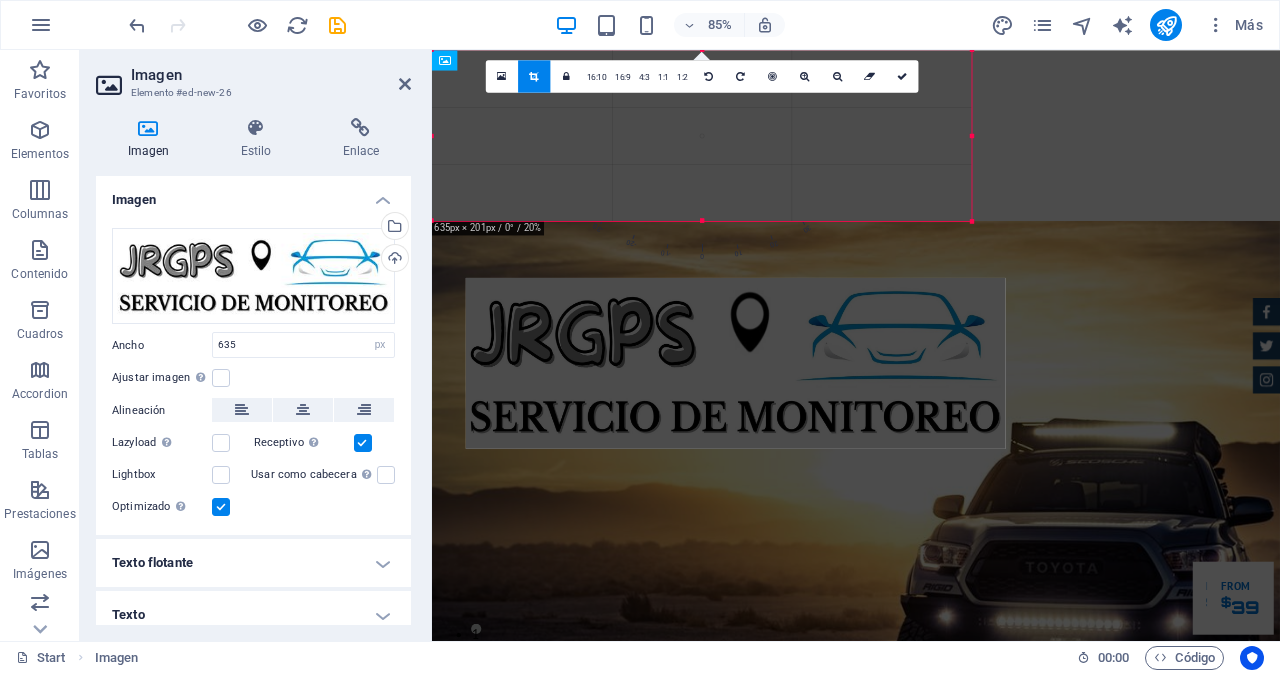 drag, startPoint x: 661, startPoint y: 203, endPoint x: 275, endPoint y: 449, distance: 457.72482 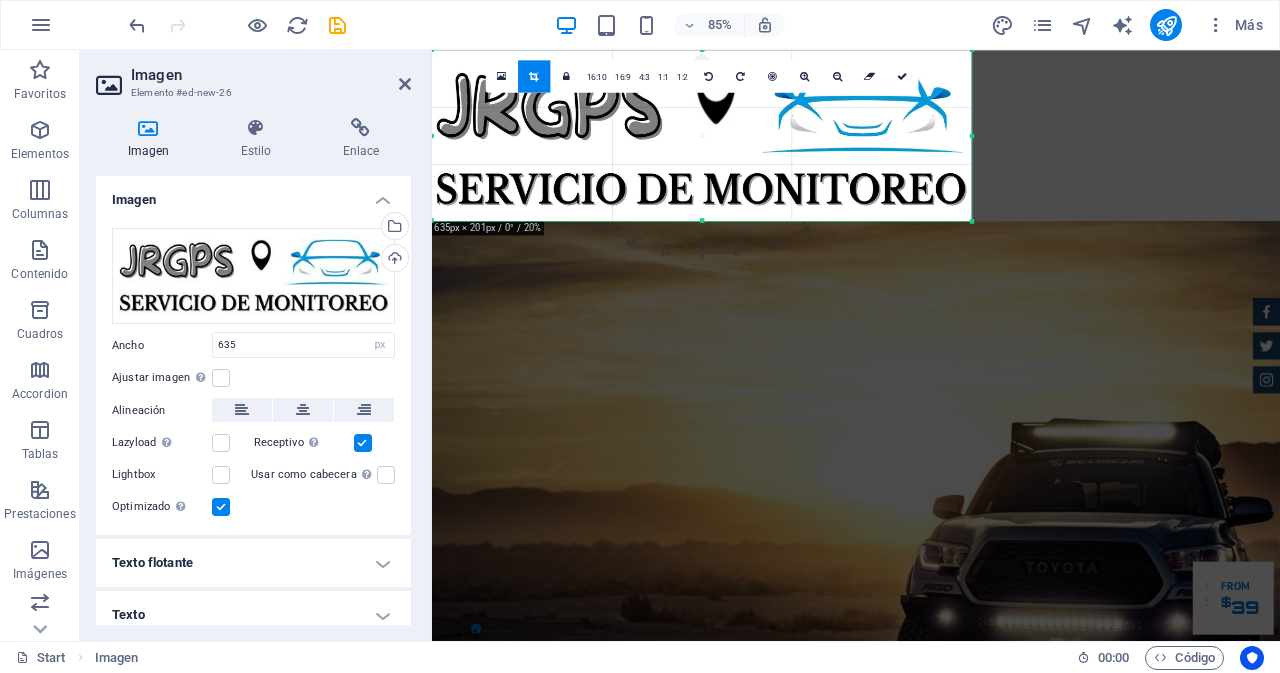 click at bounding box center (973, 222) 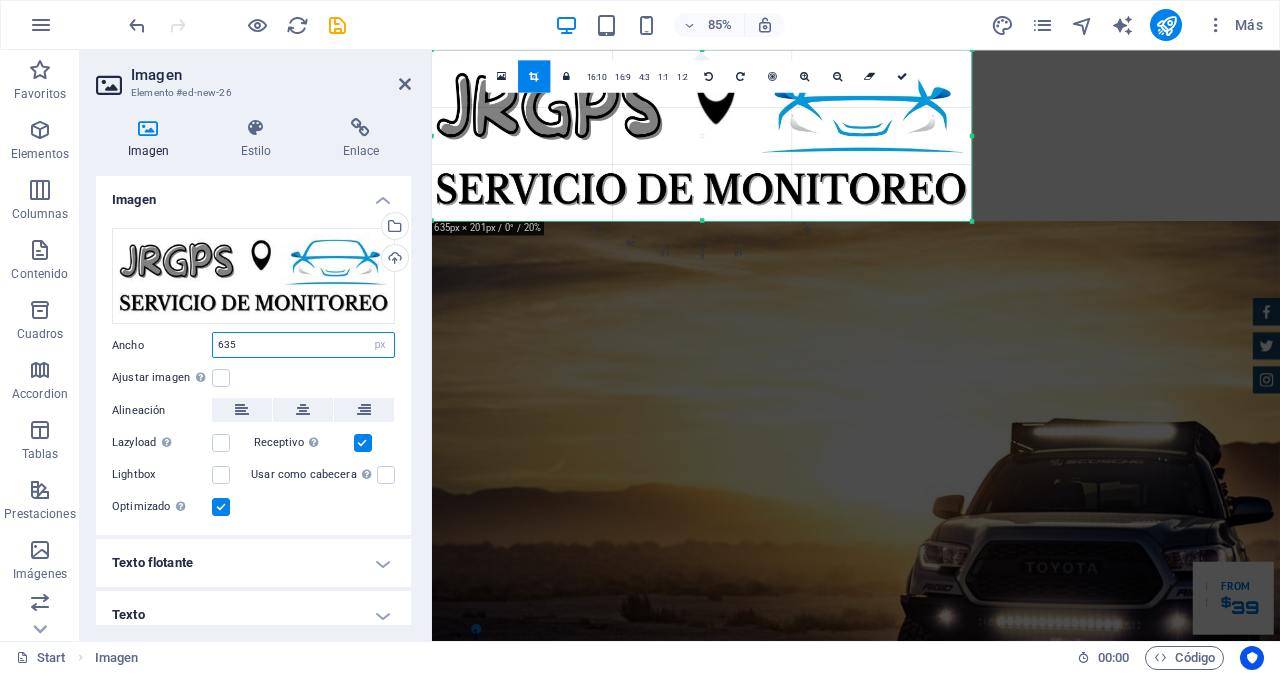 click on "635" at bounding box center [303, 345] 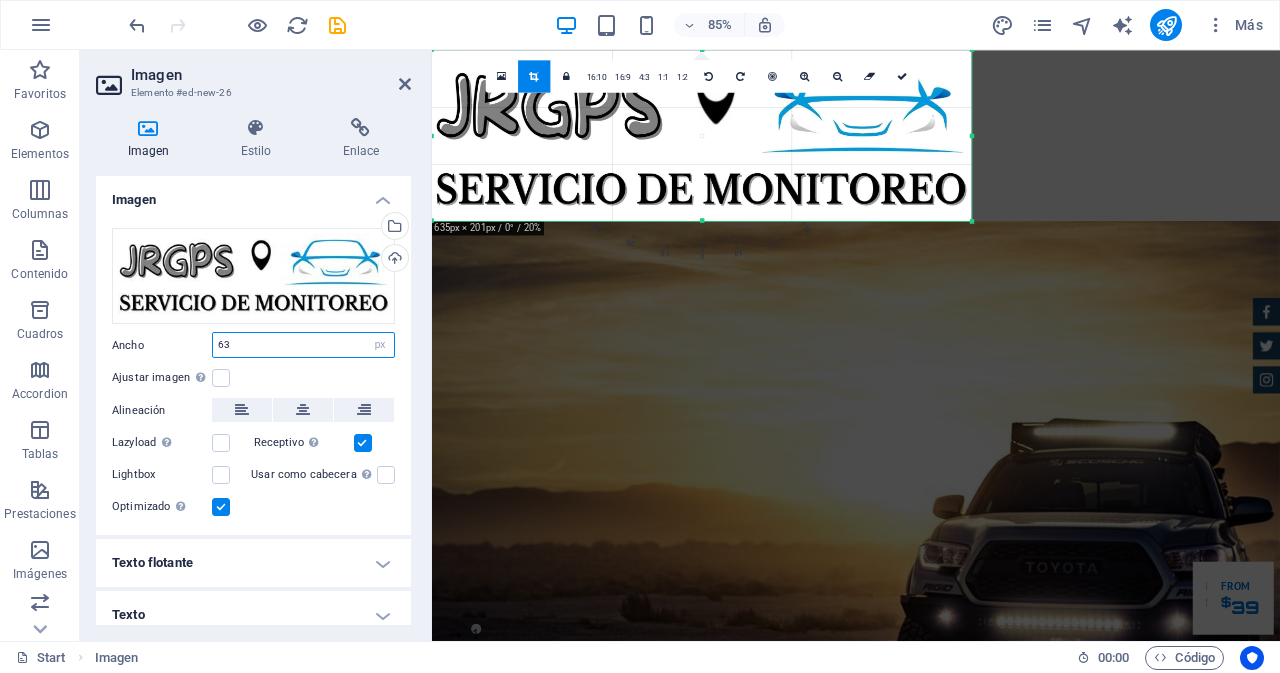 type on "6" 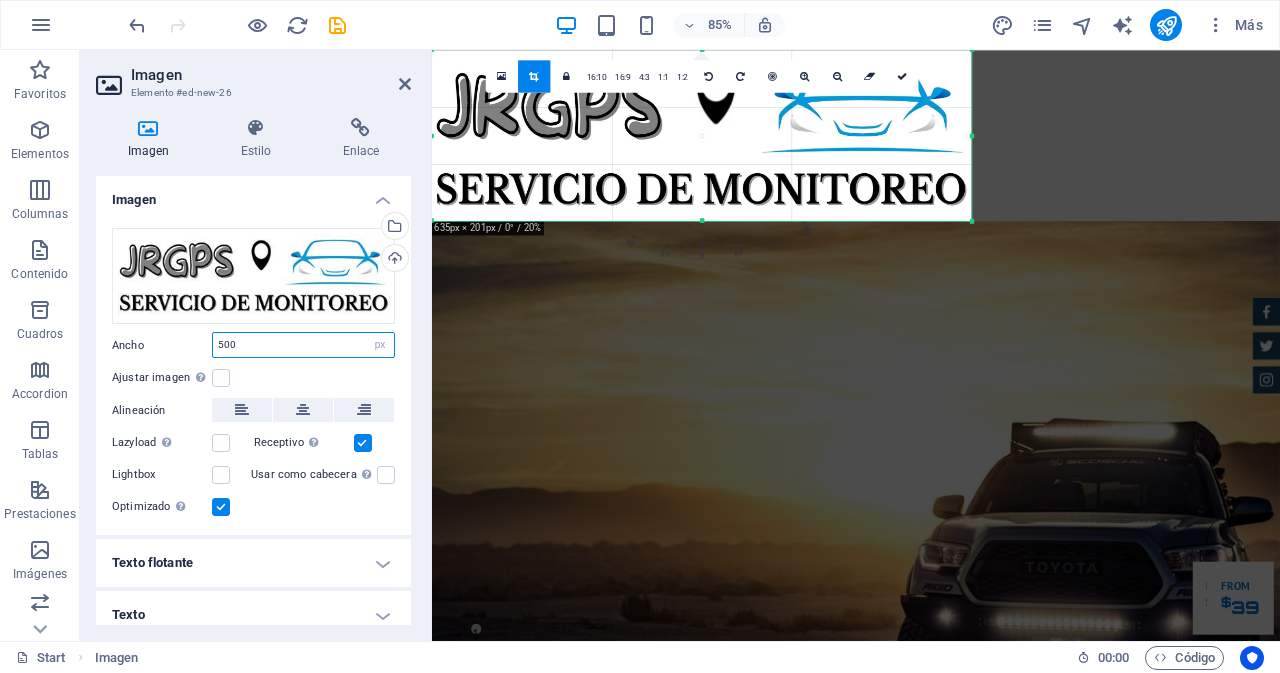 type on "500" 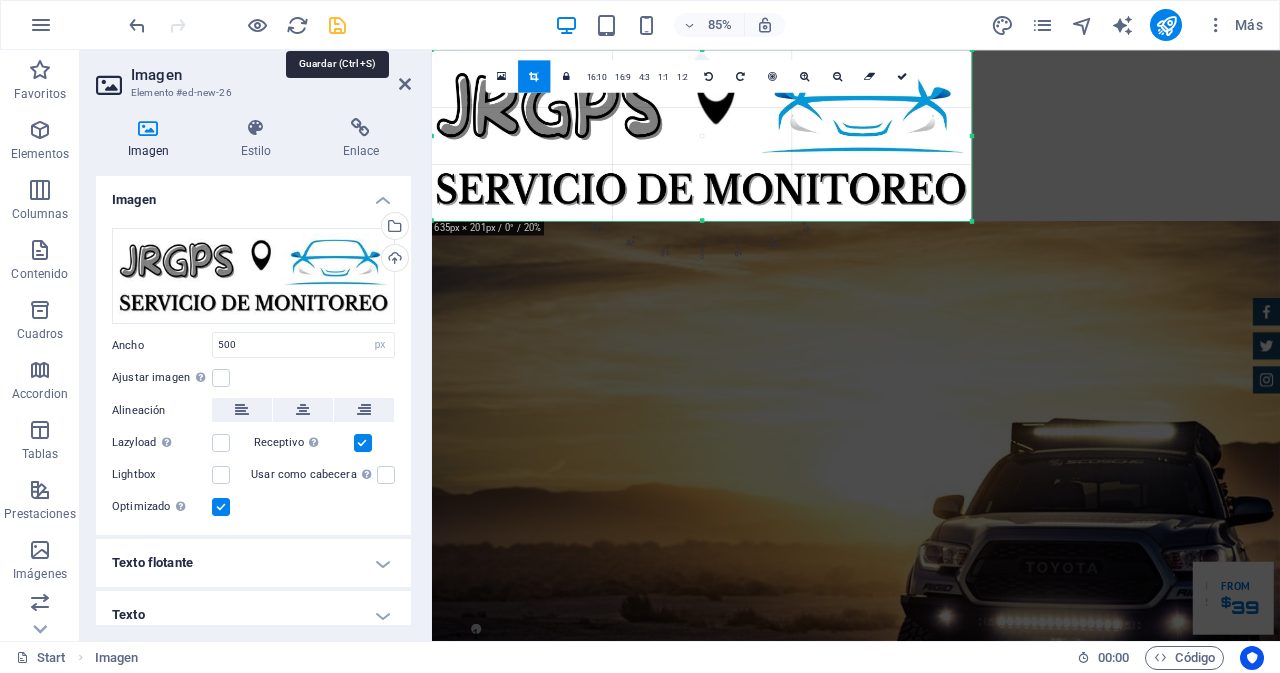 click at bounding box center [337, 25] 